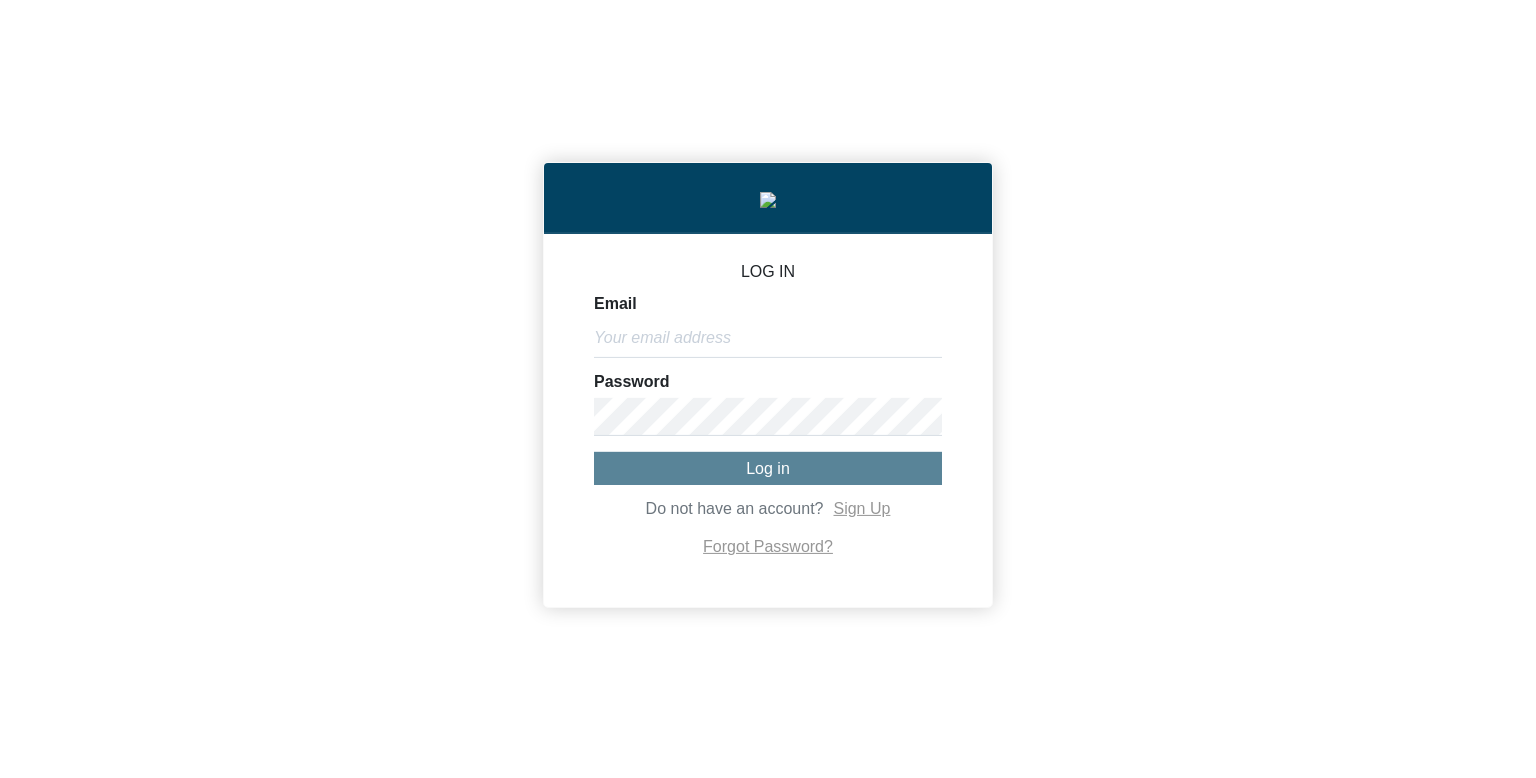 scroll, scrollTop: 0, scrollLeft: 0, axis: both 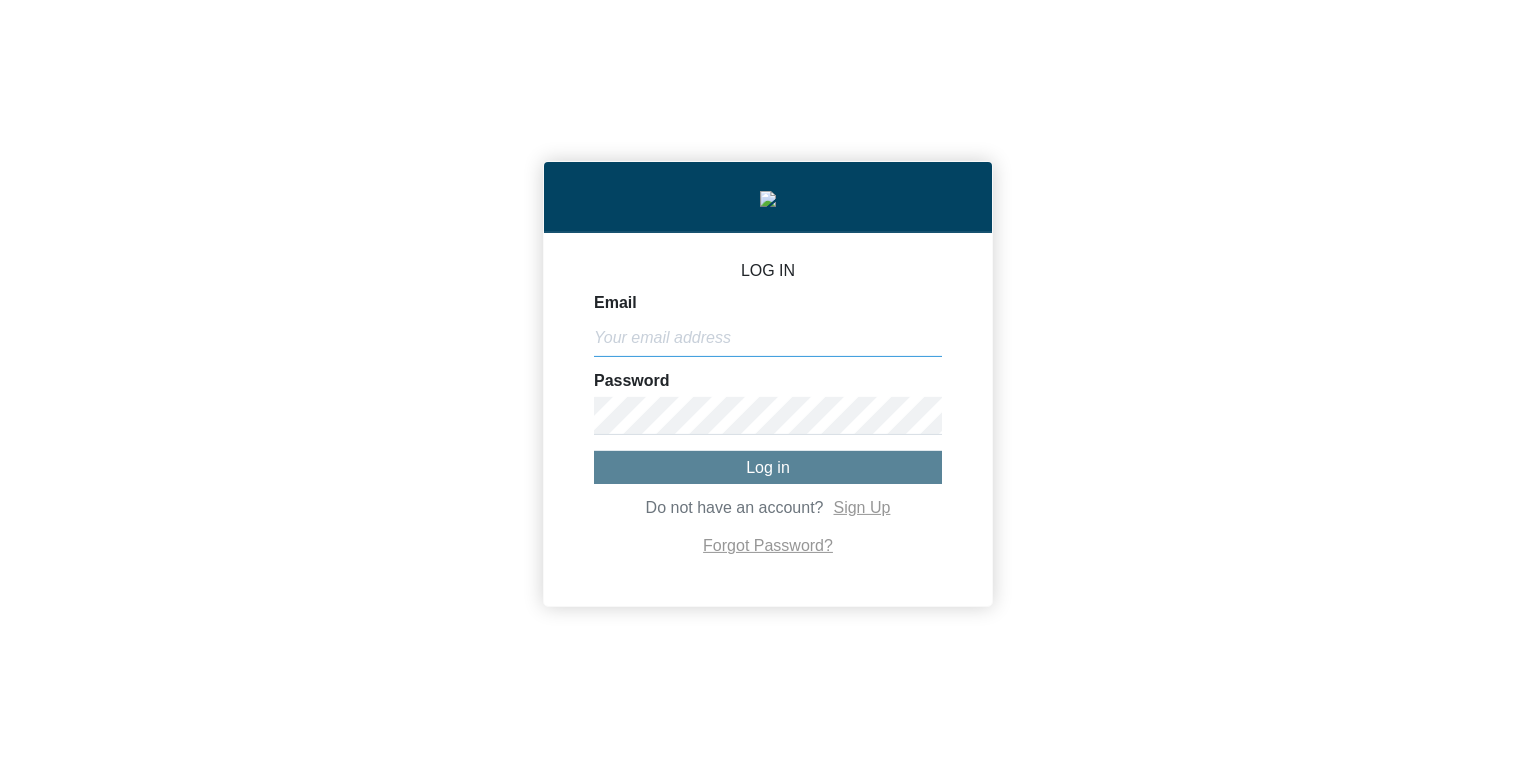 click on "Email" at bounding box center [768, 338] 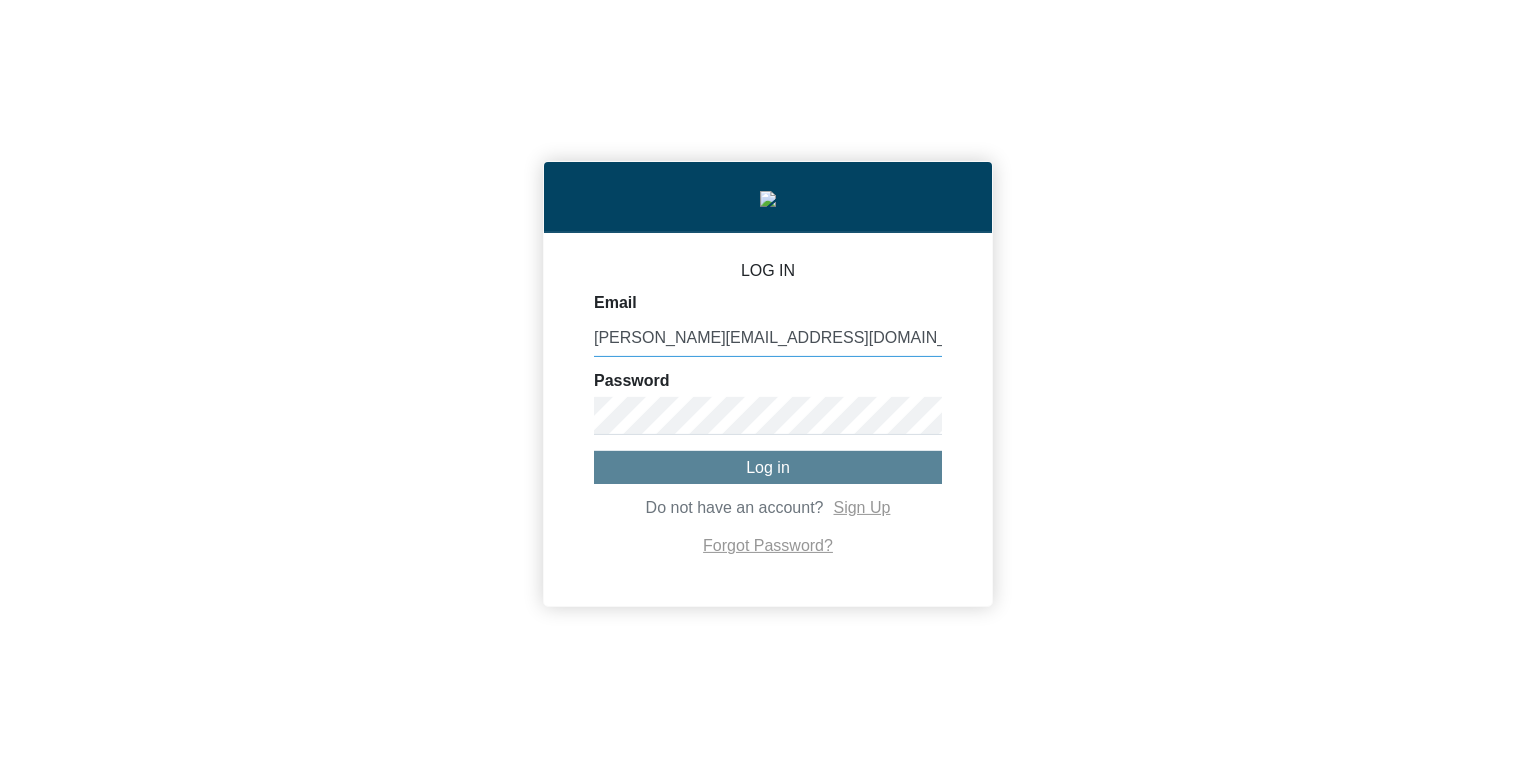 type on "[PERSON_NAME][EMAIL_ADDRESS][DOMAIN_NAME]" 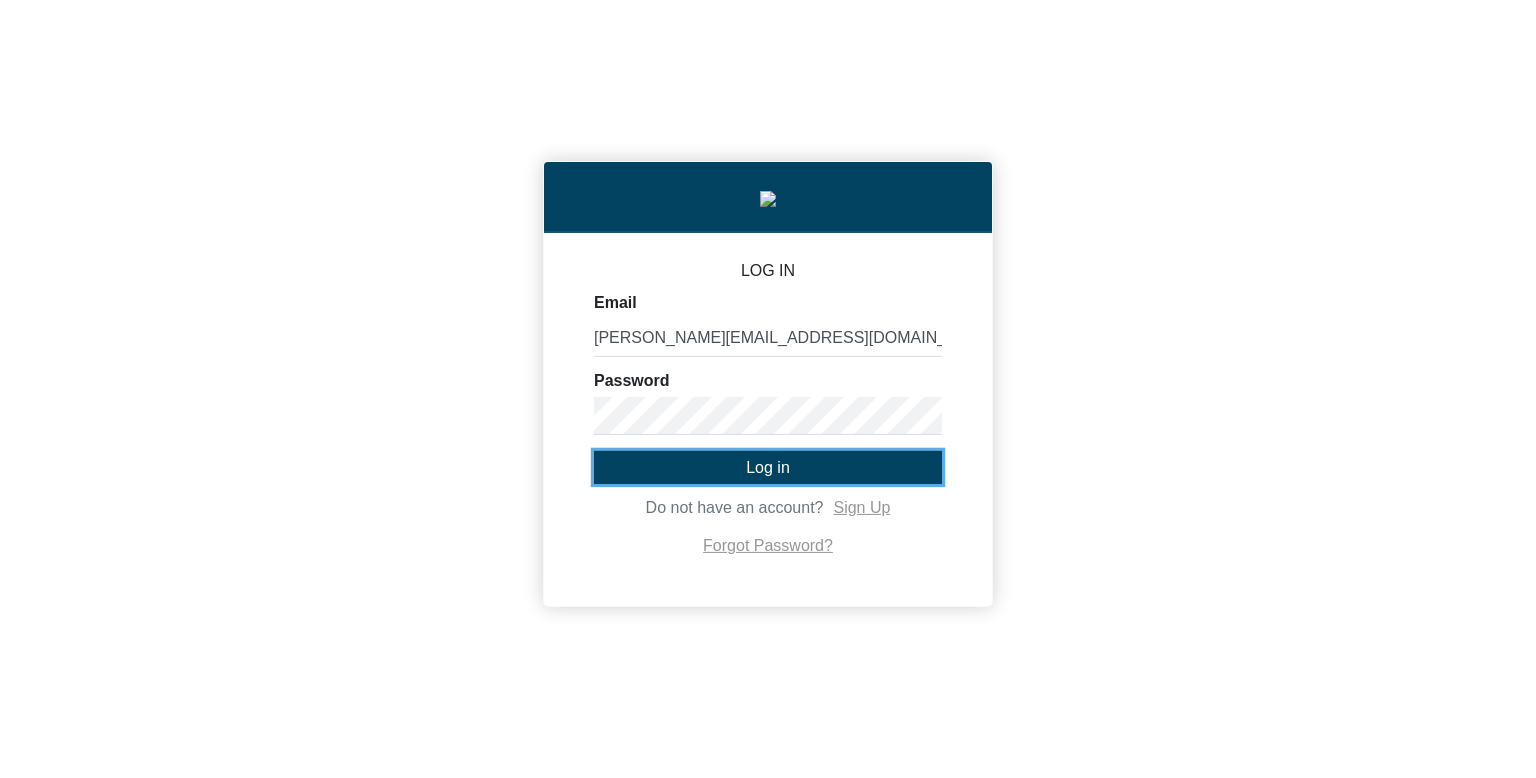 type 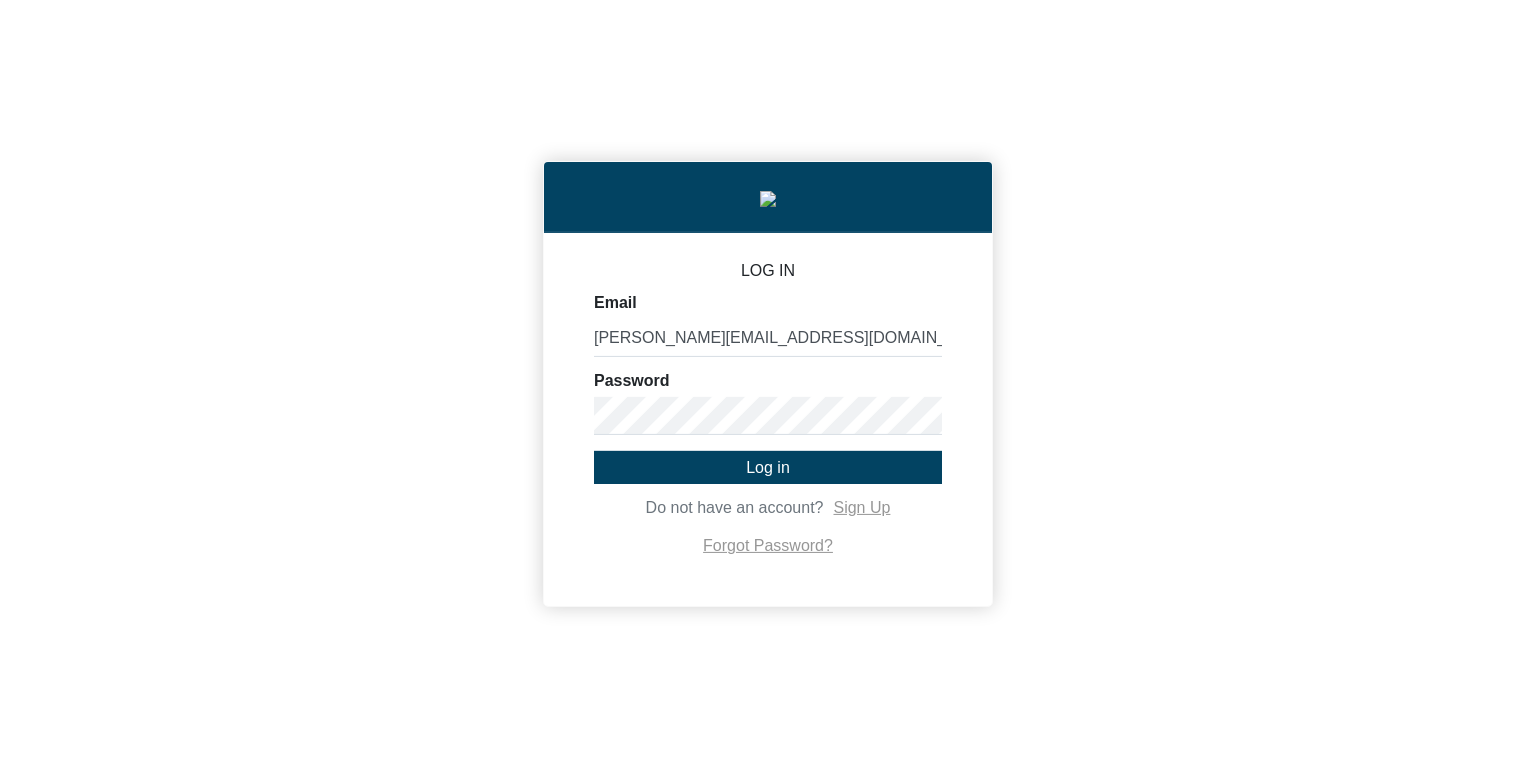 click on "LOG IN Email michael@co2analytics.com Password Log in Do not have an account? Sign Up Forgot Password?" 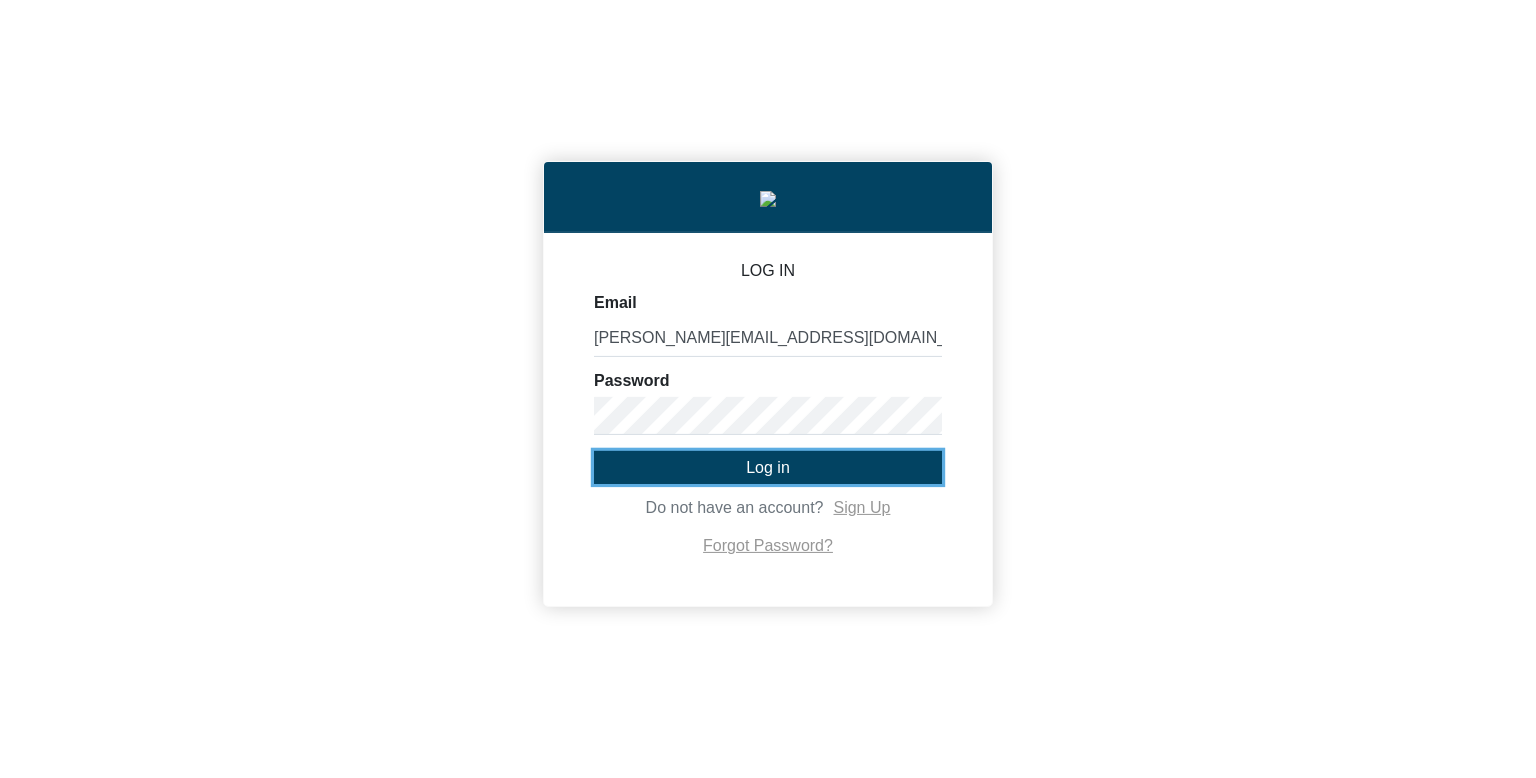 click on "Log in" 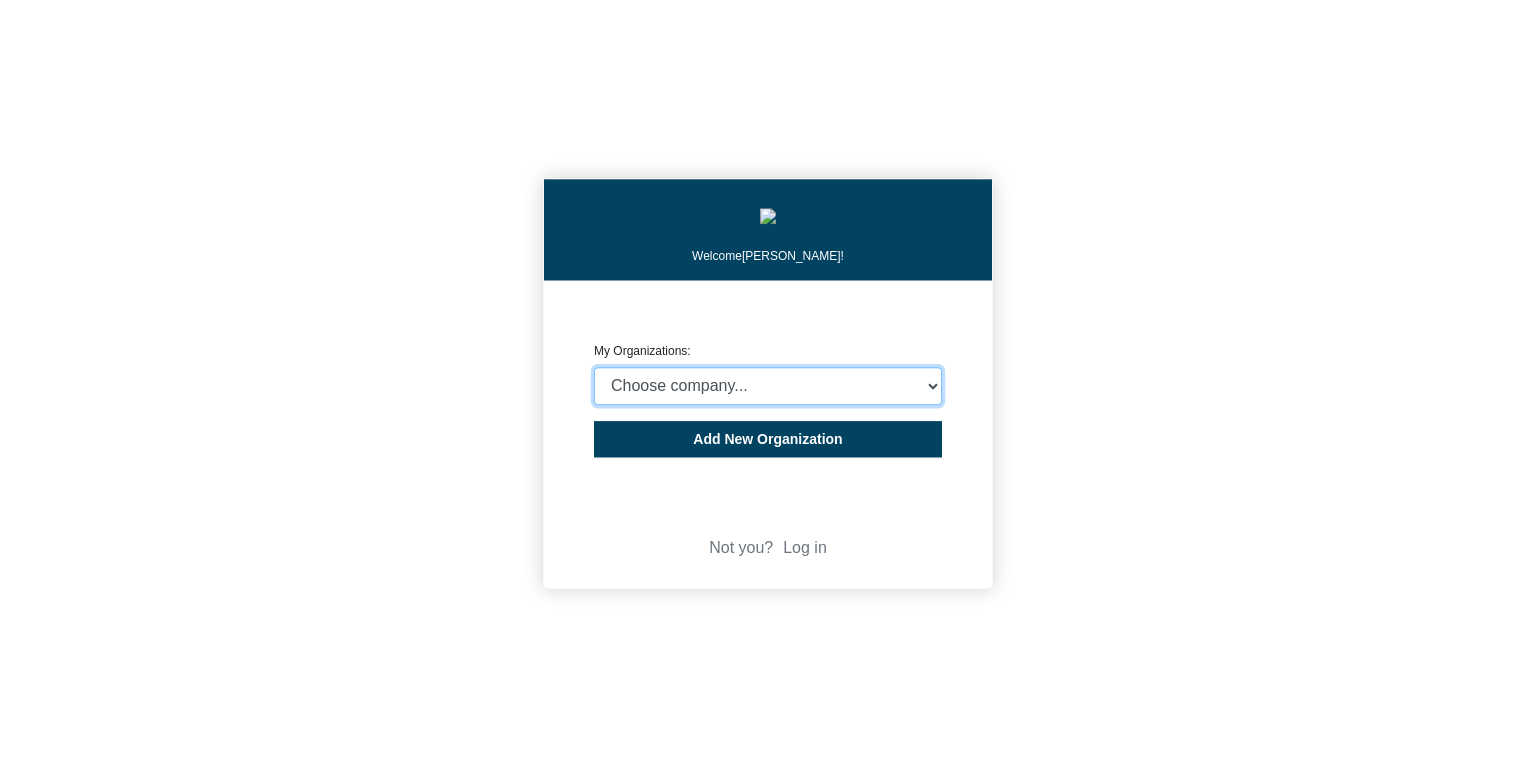 select on "4403414" 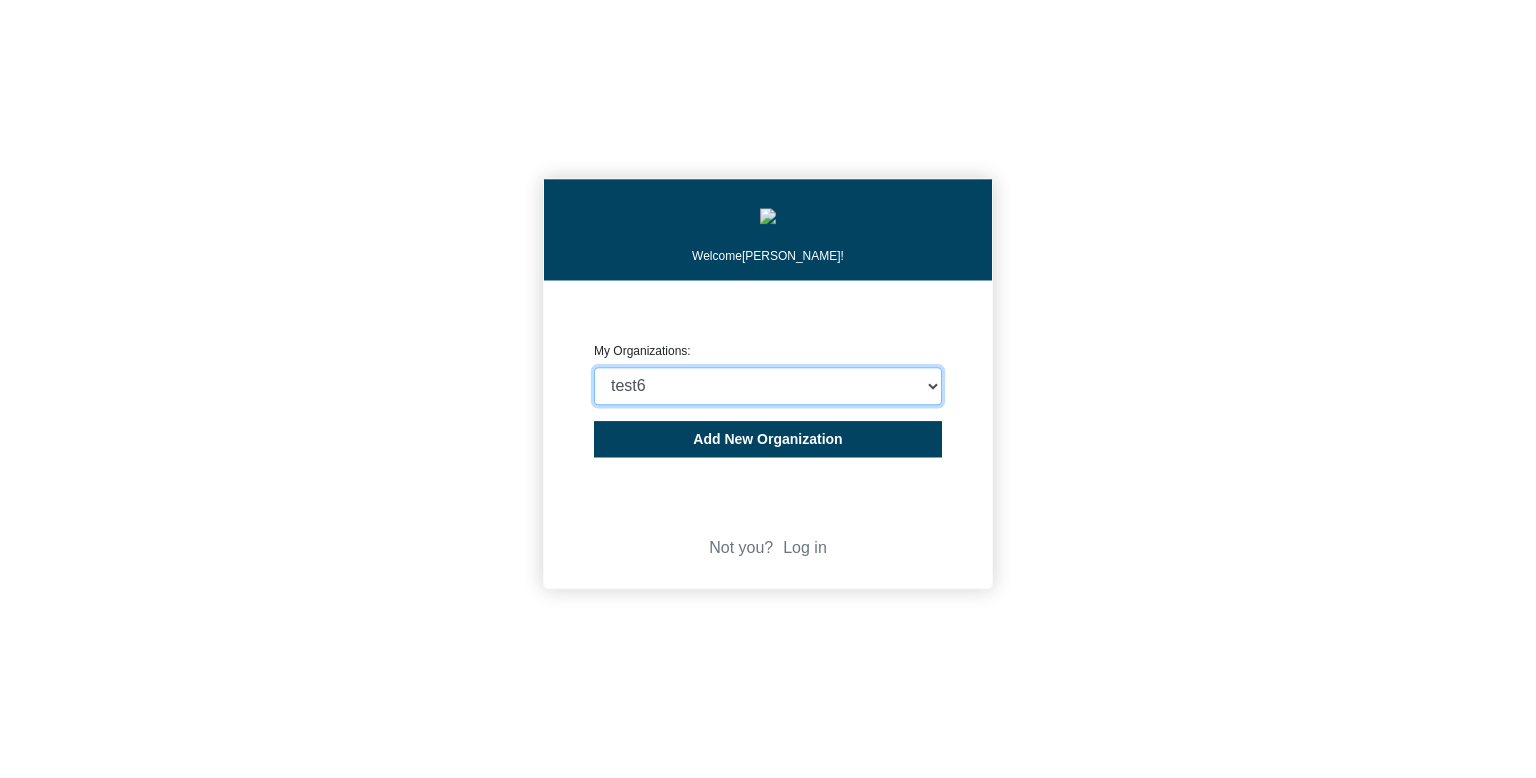 click on "Choose company...  CARBON ANALYTICS LIMITED   test6   Nekton Capital Limited   Pacha Soap Co   IO Global Pte. Ltd.   NURTURE BRANDS LIMITED   ##-CA-TMP-Accomodation   ##-CA-TMP-Land Transportation   ##-CA-TMP-Flights   Proxifresh CO Ltd   CORE FRUIT (PTY) LTD   United Basalt Products Ltd   THE MAURITIUS COMMERCIAL BANK LIMITED   Evaco Ltd   Rogers Hospitality Operations Ltd   Heritage Awali   Heritage Le Telfair   Heritage Residence   Veranda Paul & Virginie   Veranda Pointe aux Biches   Veranda Grand Baie   Veranda Palmar   Veranda Tamarin   VOILÀ BAGATELLE   GreenPowerX DEMO   Heritage Golf Club   Bel Ombre Nature Reserve   Chamarel 7 Coloured Earth   Kaz'alala   C Beach Club   Le Chamarel Restaurant   Dominos Mauritius   Seafood Basket Limted   Moka'z   World of Seashells   Evaco Property Investment Ltd   Innovative Design Engineering and Architecture Ltd   Fineline Contracting Ltd   Histia Services Ltd   FairStone Ltd   FC PROPERTY LTD   Creative Properties Ltd   Creative Senior Properties Ltd" 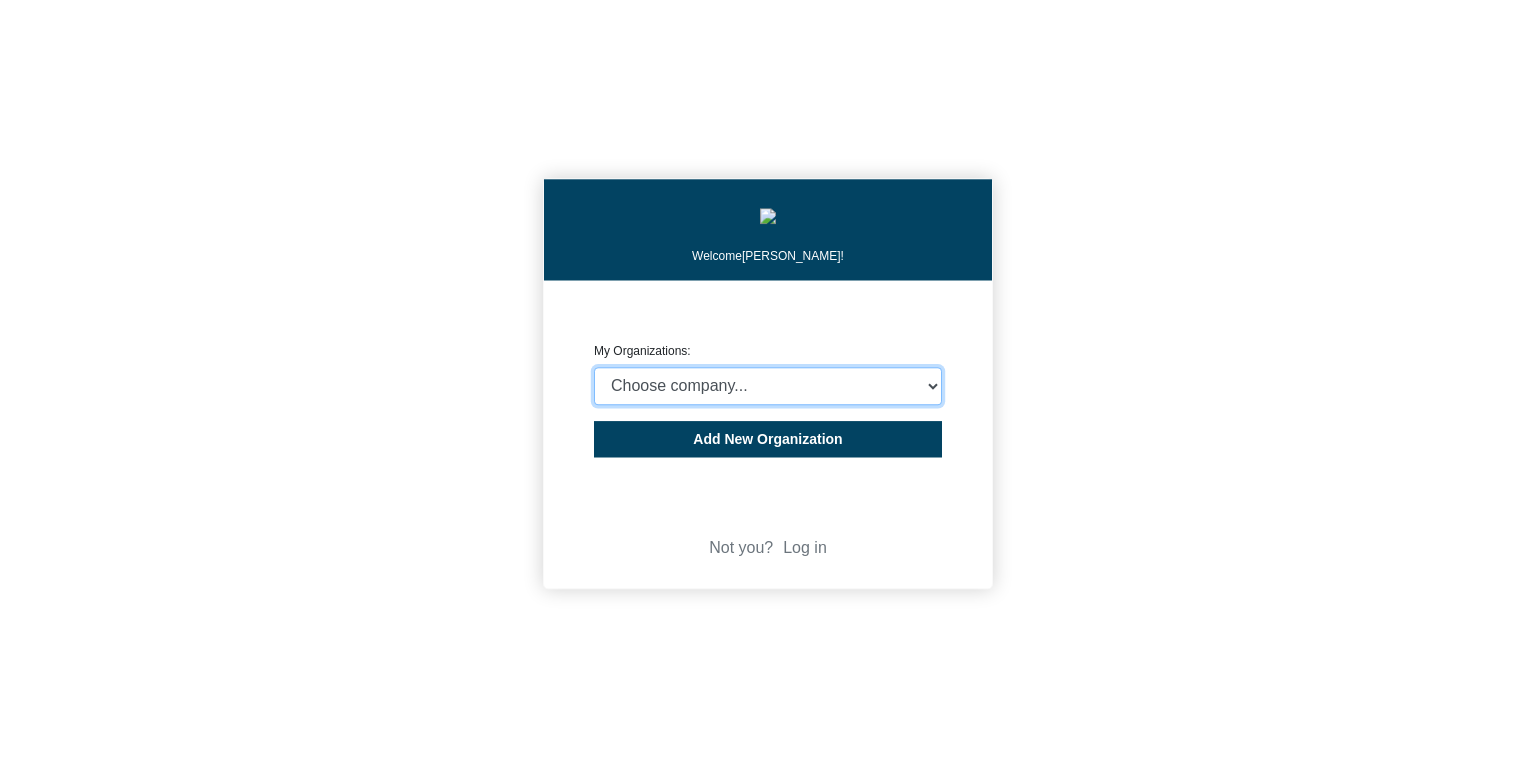 select on "4403414" 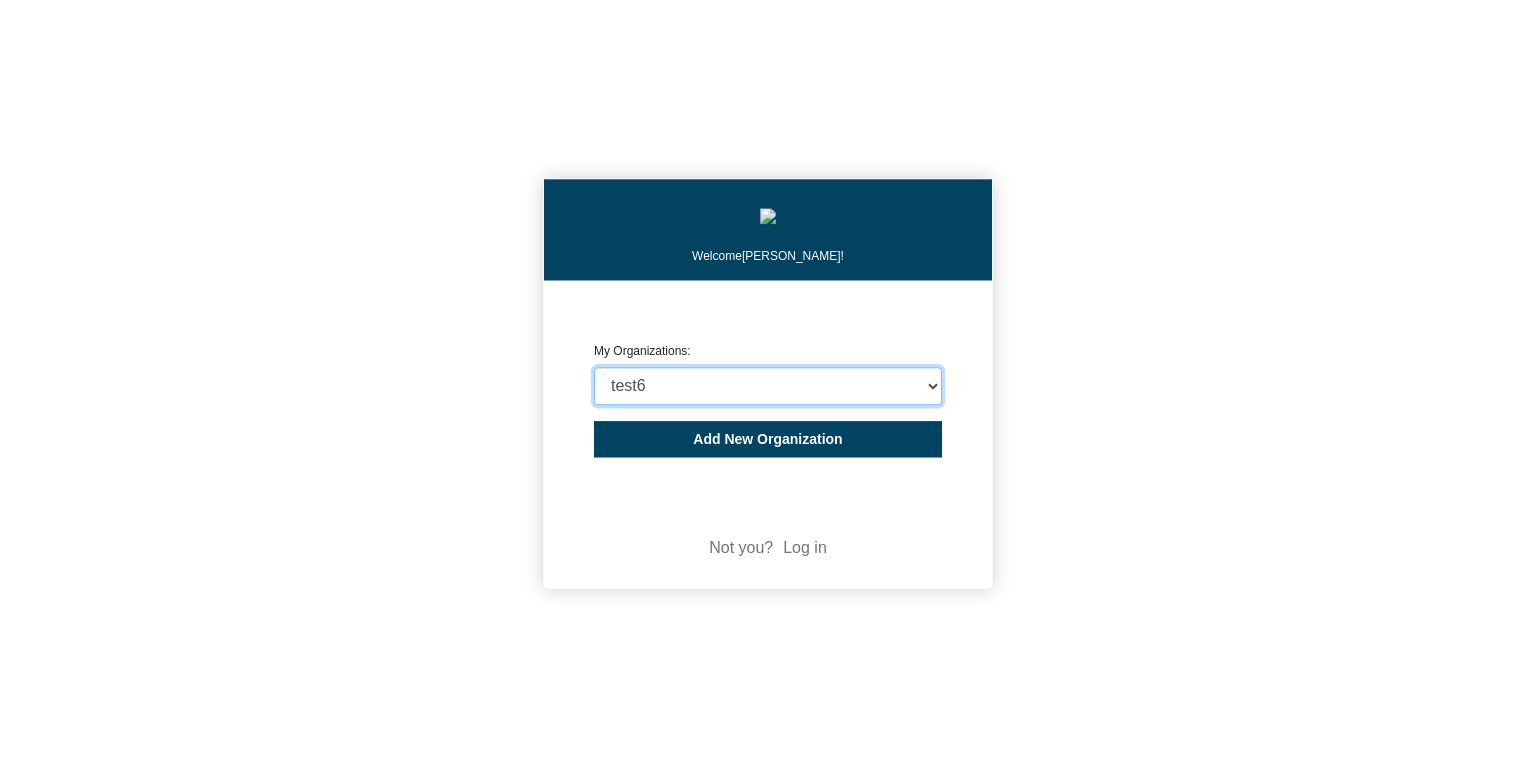 click on "Choose company...  CARBON ANALYTICS LIMITED   test6   Nekton Capital Limited   Pacha Soap Co   IO Global Pte. Ltd.   NURTURE BRANDS LIMITED   ##-CA-TMP-Accomodation   ##-CA-TMP-Land Transportation   ##-CA-TMP-Flights   Proxifresh CO Ltd   CORE FRUIT (PTY) LTD   United Basalt Products Ltd   THE MAURITIUS COMMERCIAL BANK LIMITED   Evaco Ltd   Rogers Hospitality Operations Ltd   Heritage Awali   Heritage Le Telfair   Heritage Residence   Veranda Paul & Virginie   Veranda Pointe aux Biches   Veranda Grand Baie   Veranda Palmar   Veranda Tamarin   VOILÀ BAGATELLE   GreenPowerX DEMO   Heritage Golf Club   Bel Ombre Nature Reserve   Chamarel 7 Coloured Earth   Kaz'alala   C Beach Club   Le Chamarel Restaurant   Dominos Mauritius   Seafood Basket Limted   Moka'z   World of Seashells   Evaco Property Investment Ltd   Innovative Design Engineering and Architecture Ltd   Fineline Contracting Ltd   Histia Services Ltd   FairStone Ltd   FC PROPERTY LTD   Creative Properties Ltd   Creative Senior Properties Ltd" 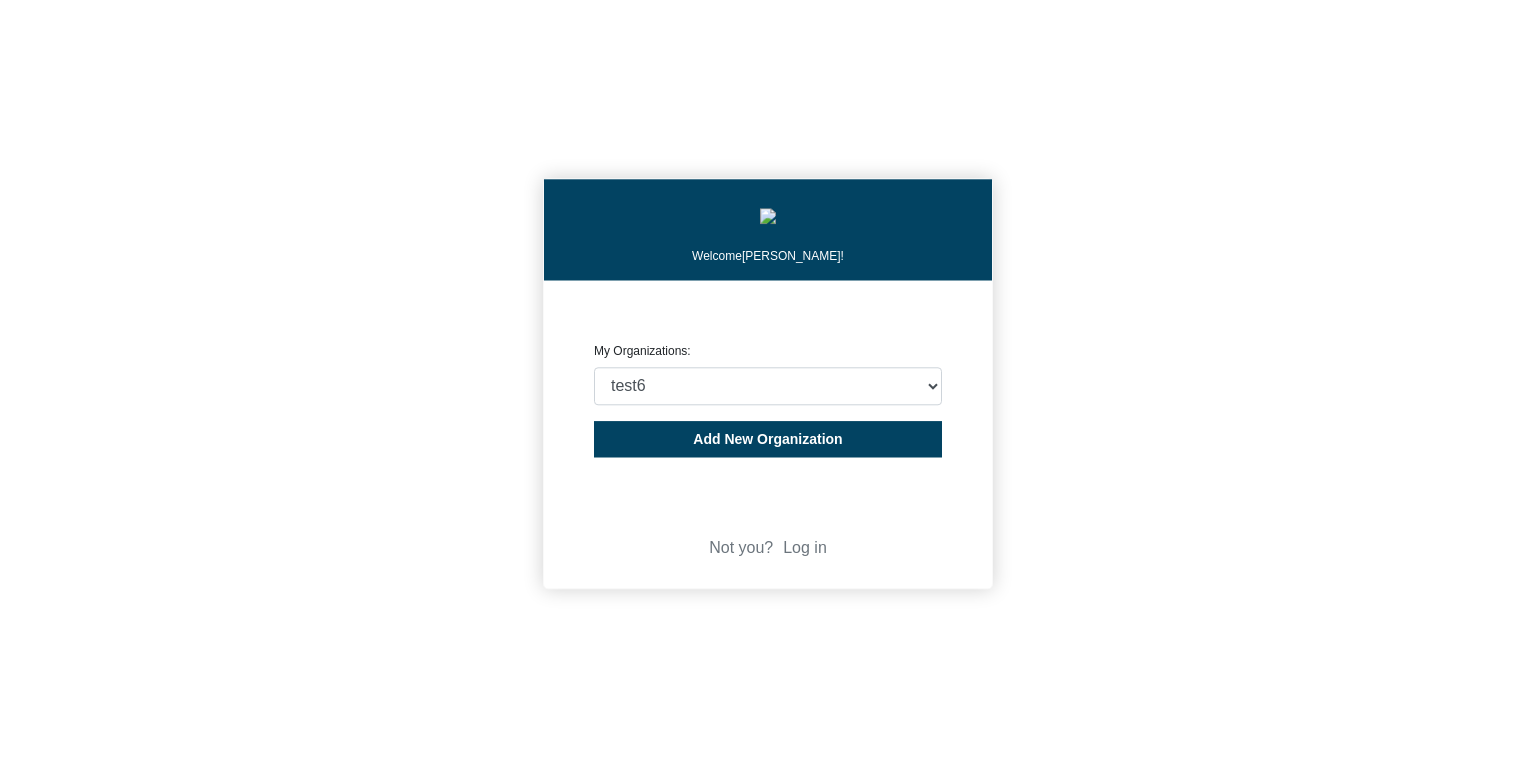 click on "Welcome  Michael Thornton! CREATE ORGANIZATION My Organizations: Choose company...  CARBON ANALYTICS LIMITED   test6   Nekton Capital Limited   Pacha Soap Co   IO Global Pte. Ltd.   NURTURE BRANDS LIMITED   ##-CA-TMP-Accomodation   ##-CA-TMP-Land Transportation   ##-CA-TMP-Flights   Proxifresh CO Ltd   CORE FRUIT (PTY) LTD   United Basalt Products Ltd   THE MAURITIUS COMMERCIAL BANK LIMITED   Evaco Ltd   Rogers Hospitality Operations Ltd   Heritage Awali   Heritage Le Telfair   Heritage Residence   Veranda Paul & Virginie   Veranda Pointe aux Biches   Veranda Grand Baie   Veranda Palmar   Veranda Tamarin   VOILÀ BAGATELLE   GreenPowerX DEMO   Heritage Golf Club   Bel Ombre Nature Reserve   Chamarel 7 Coloured Earth   Kaz'alala   C Beach Club   Le Chamarel Restaurant   Dominos Mauritius   Seafood Basket Limted   Moka'z   World of Seashells   Evaco Property Investment Ltd   Innovative Design Engineering and Architecture Ltd   Fineline Contracting Ltd   Histia Services Ltd   FairStone Ltd   FC PROPERTY LTD" 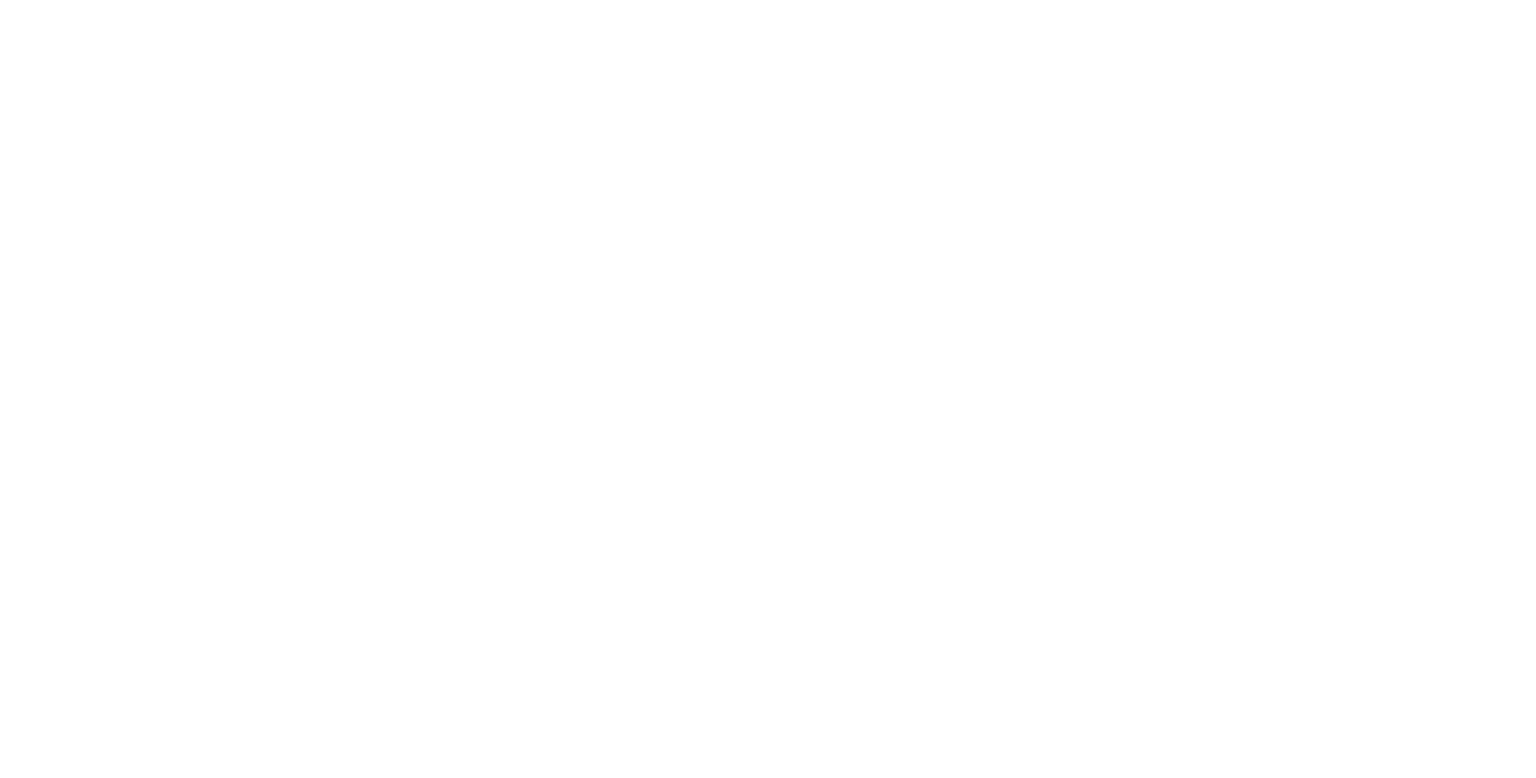 scroll, scrollTop: 0, scrollLeft: 0, axis: both 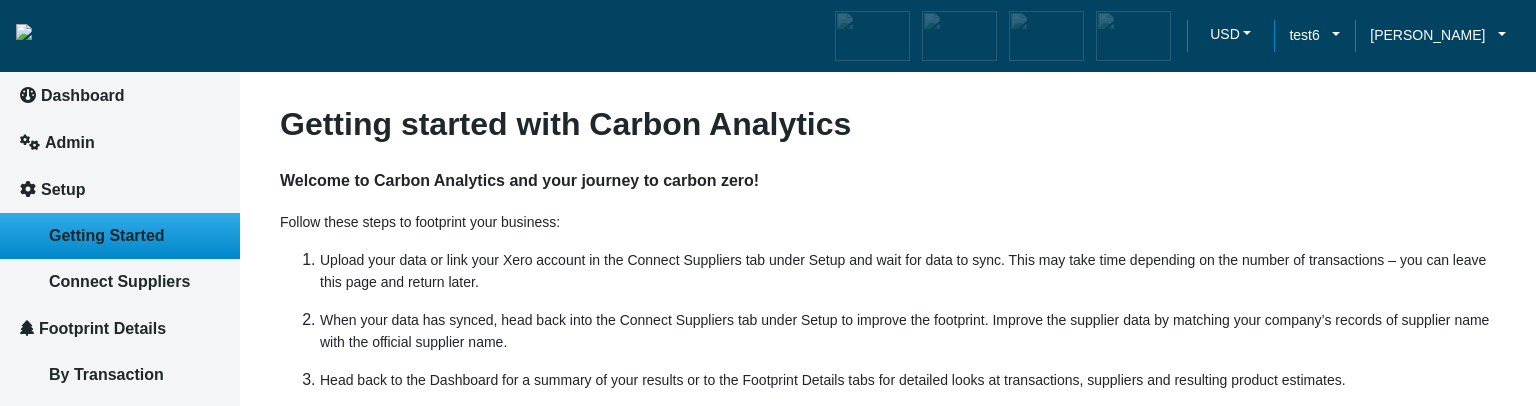 click on "Follow these steps to footprint your business:" 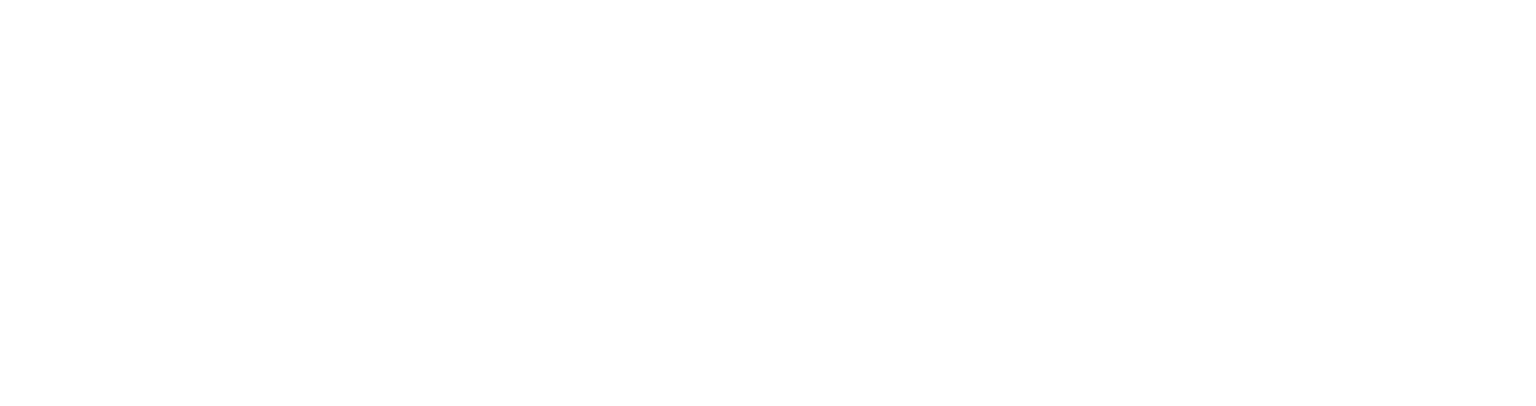 scroll, scrollTop: 0, scrollLeft: 0, axis: both 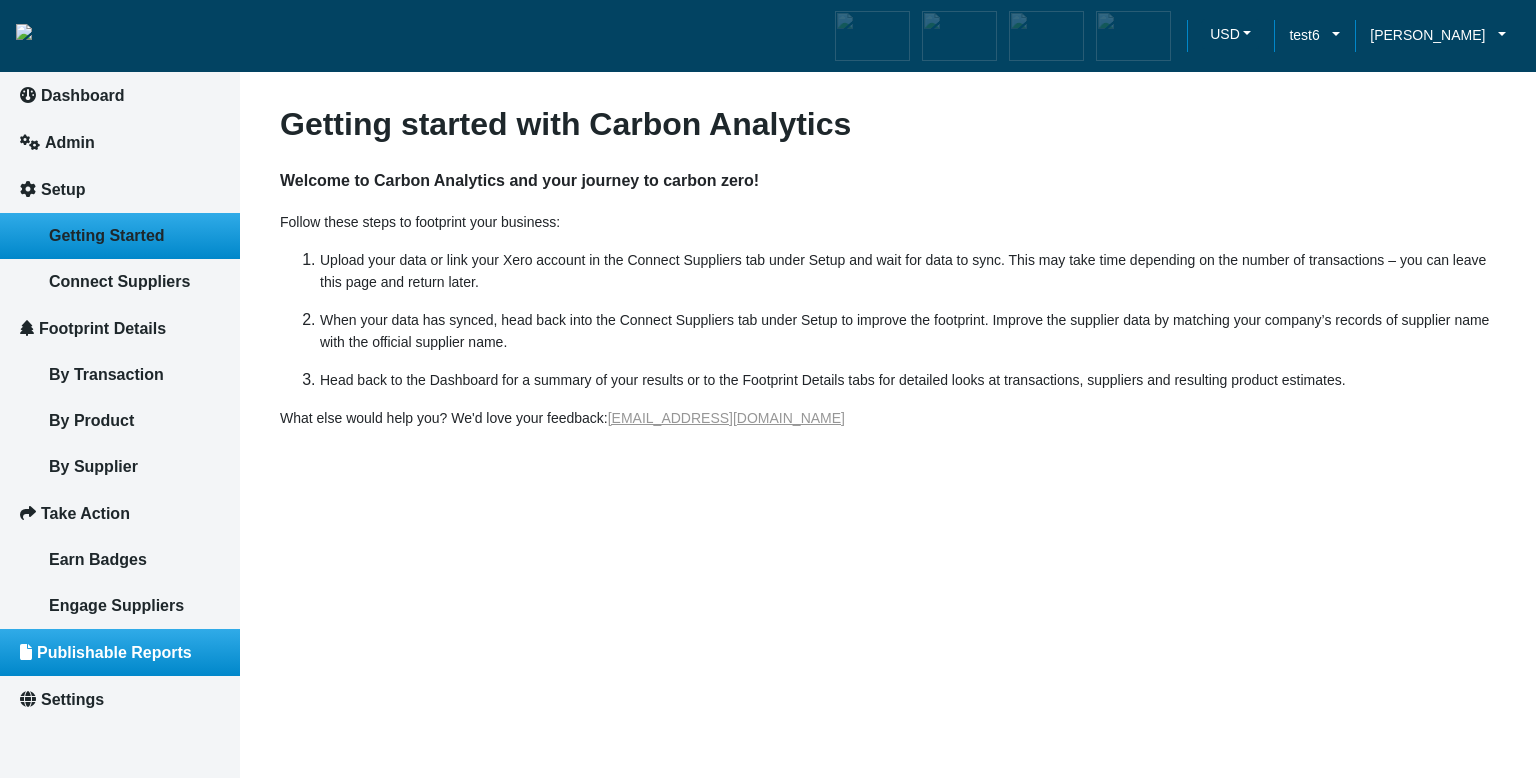 click on "Publishable Reports" at bounding box center (114, 652) 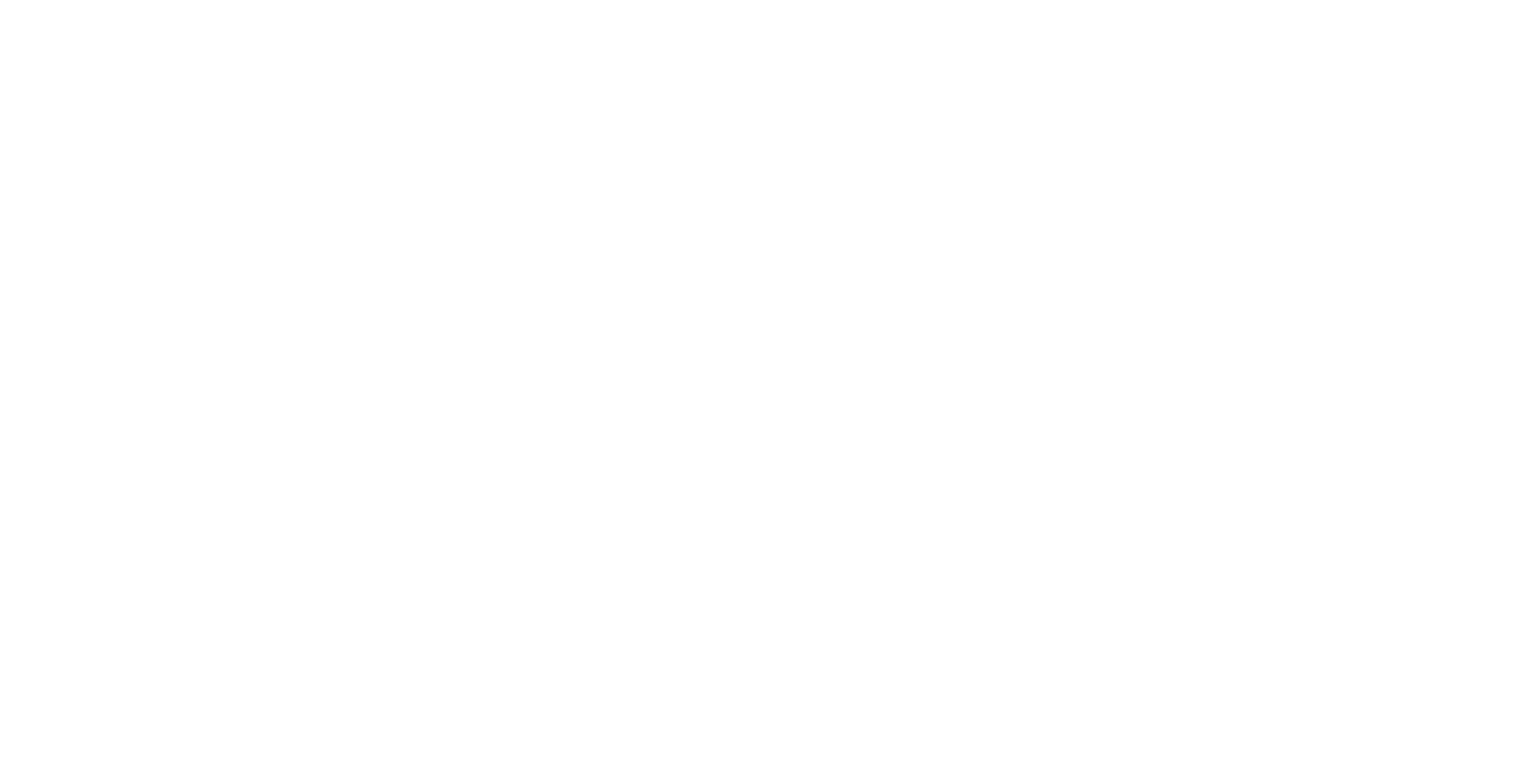 scroll, scrollTop: 0, scrollLeft: 0, axis: both 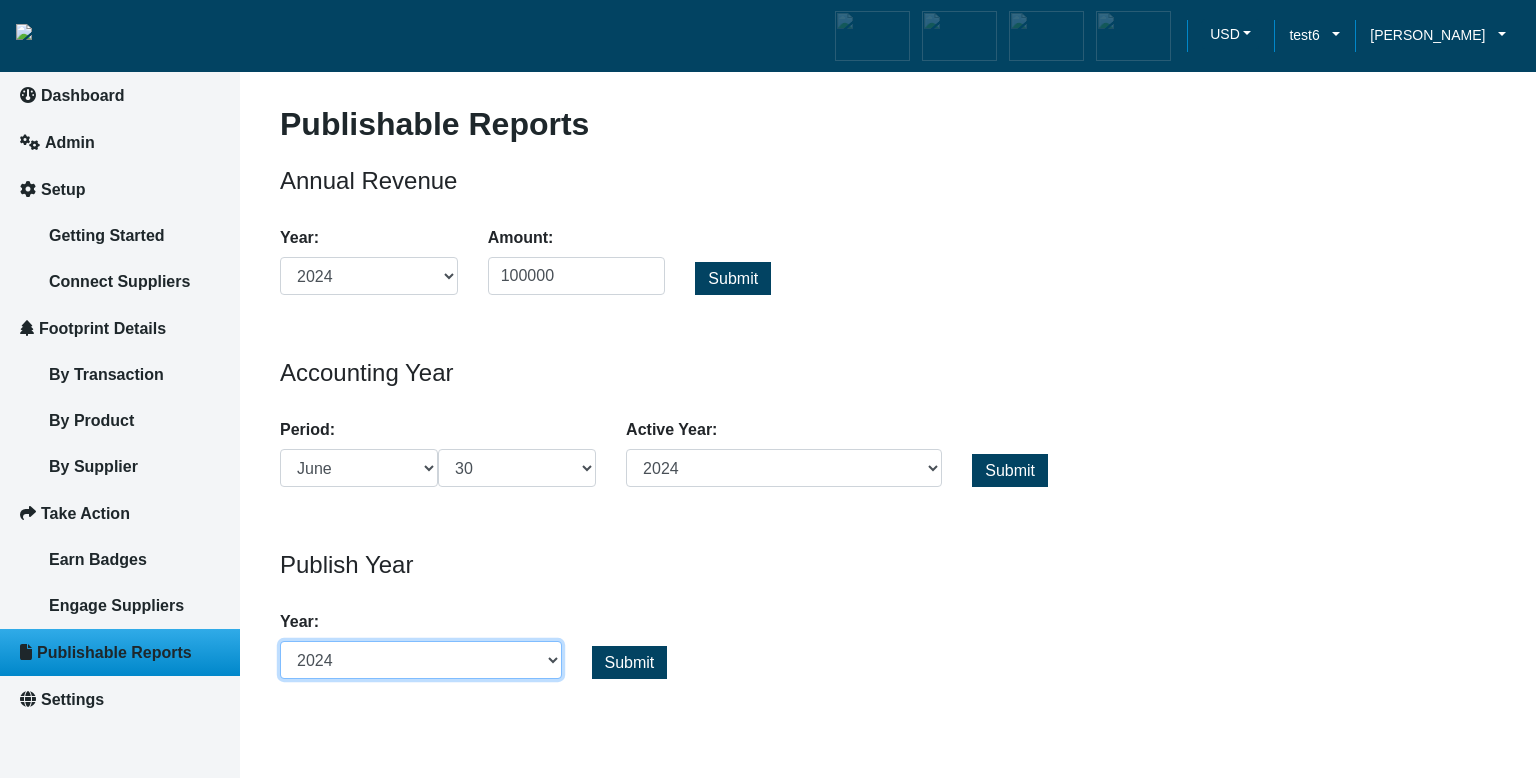 drag, startPoint x: 541, startPoint y: 662, endPoint x: 805, endPoint y: 578, distance: 277.0415 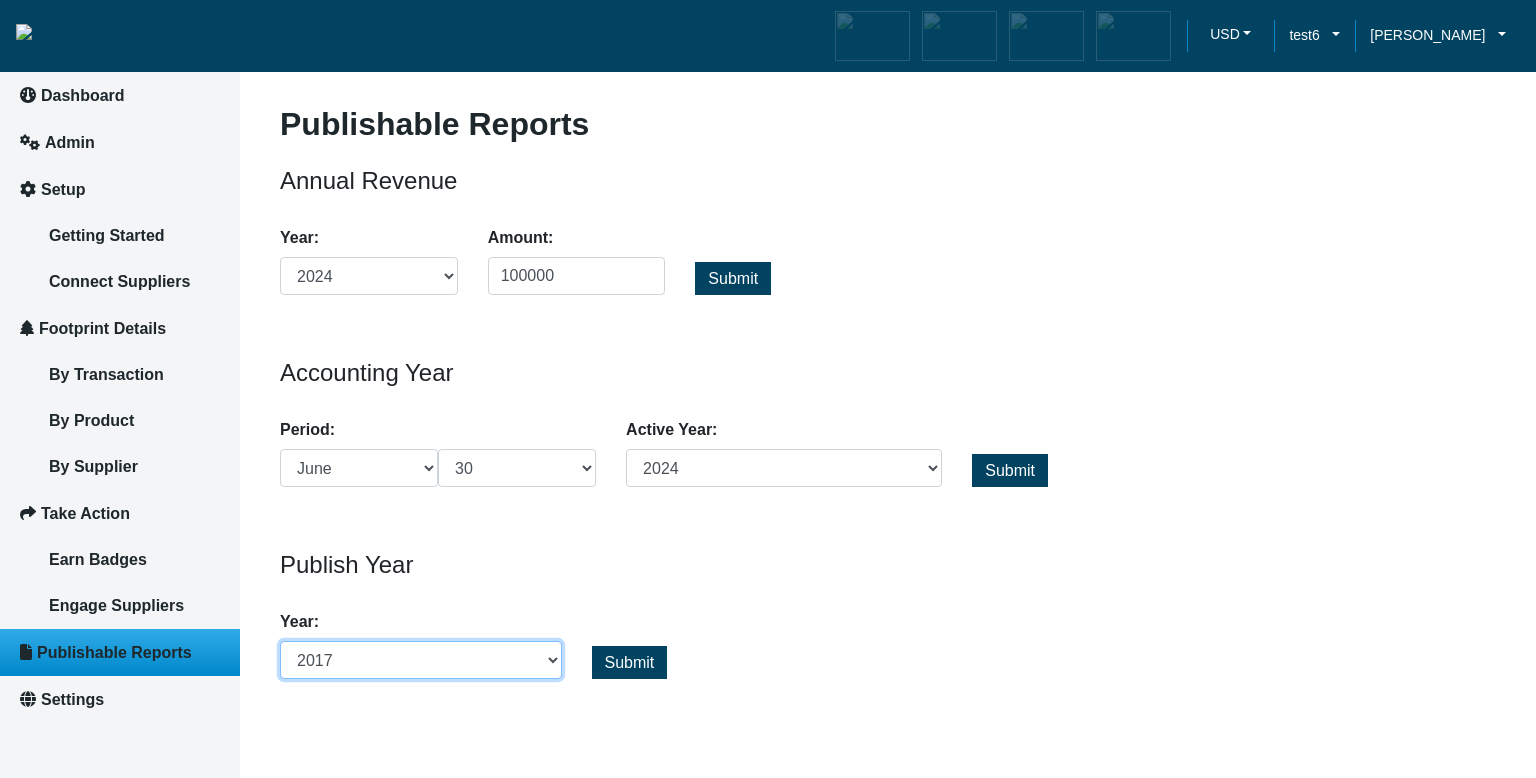 click on "2017   2018   2019   2020   2021   2022   2023   2024   2025" at bounding box center [421, 660] 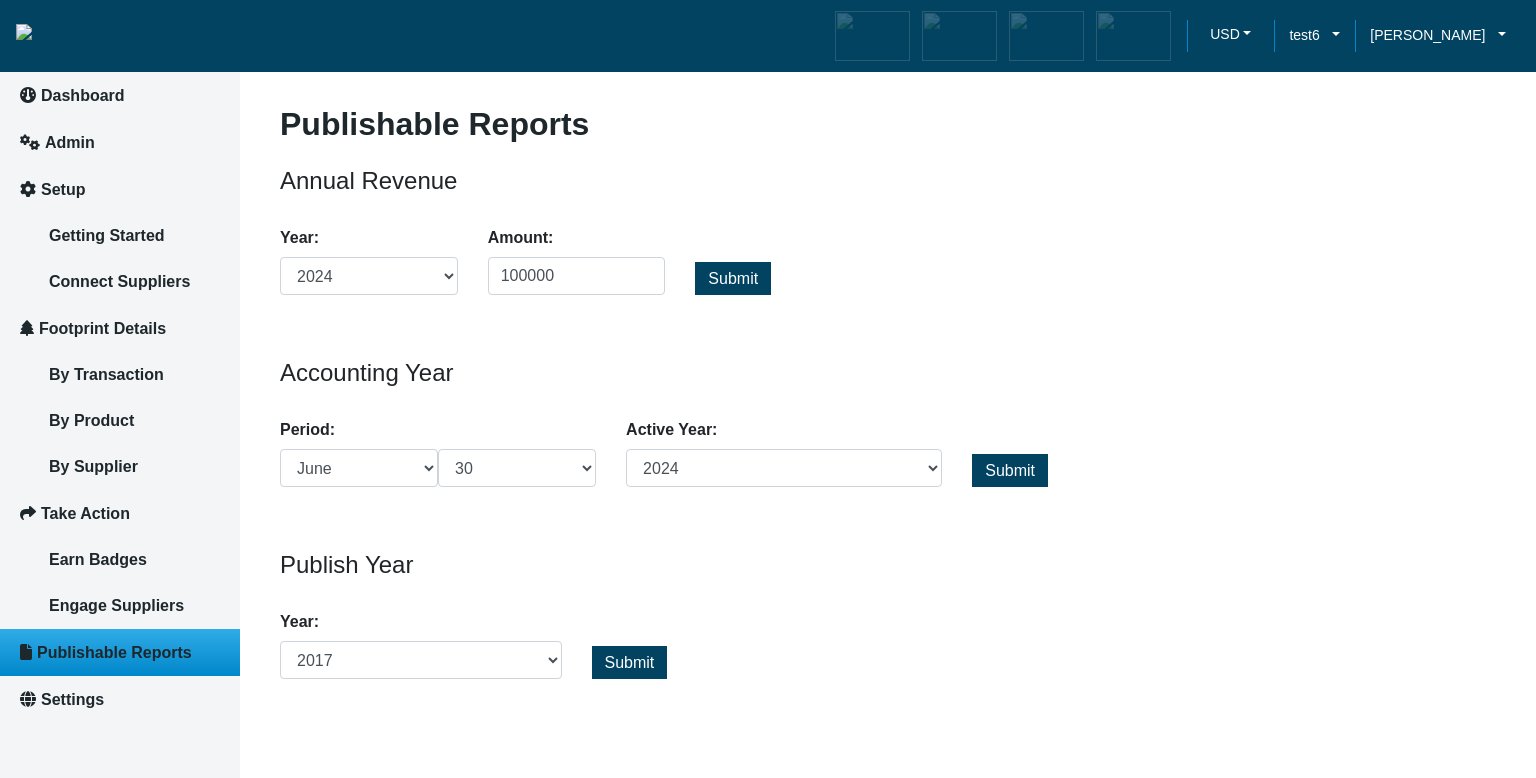click on "Submit" at bounding box center [733, 641] 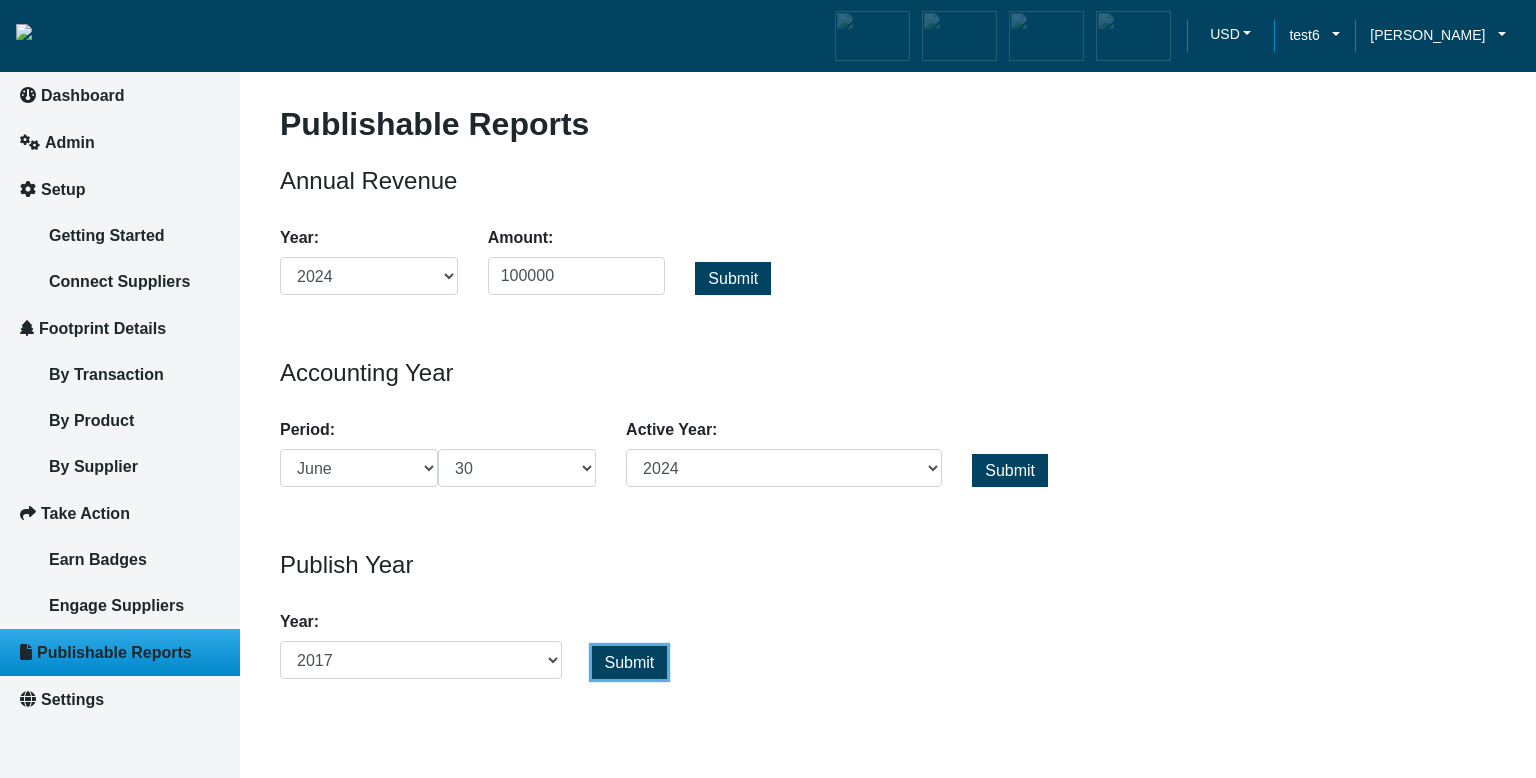click on "Submit" at bounding box center [630, 662] 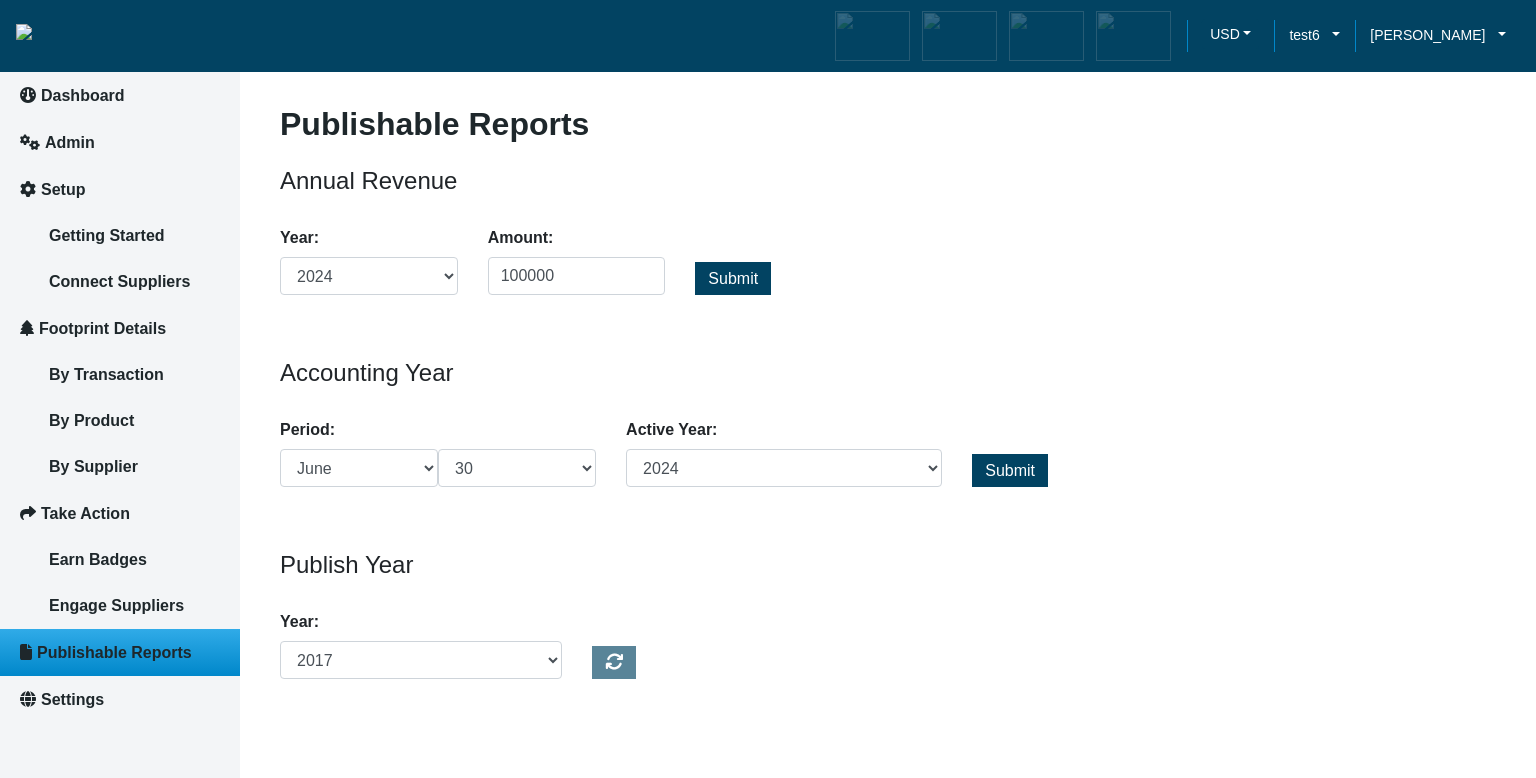 click on "Publish Year Year:  2017   2018   2019   2020   2021   2022   2023   2024   2025" 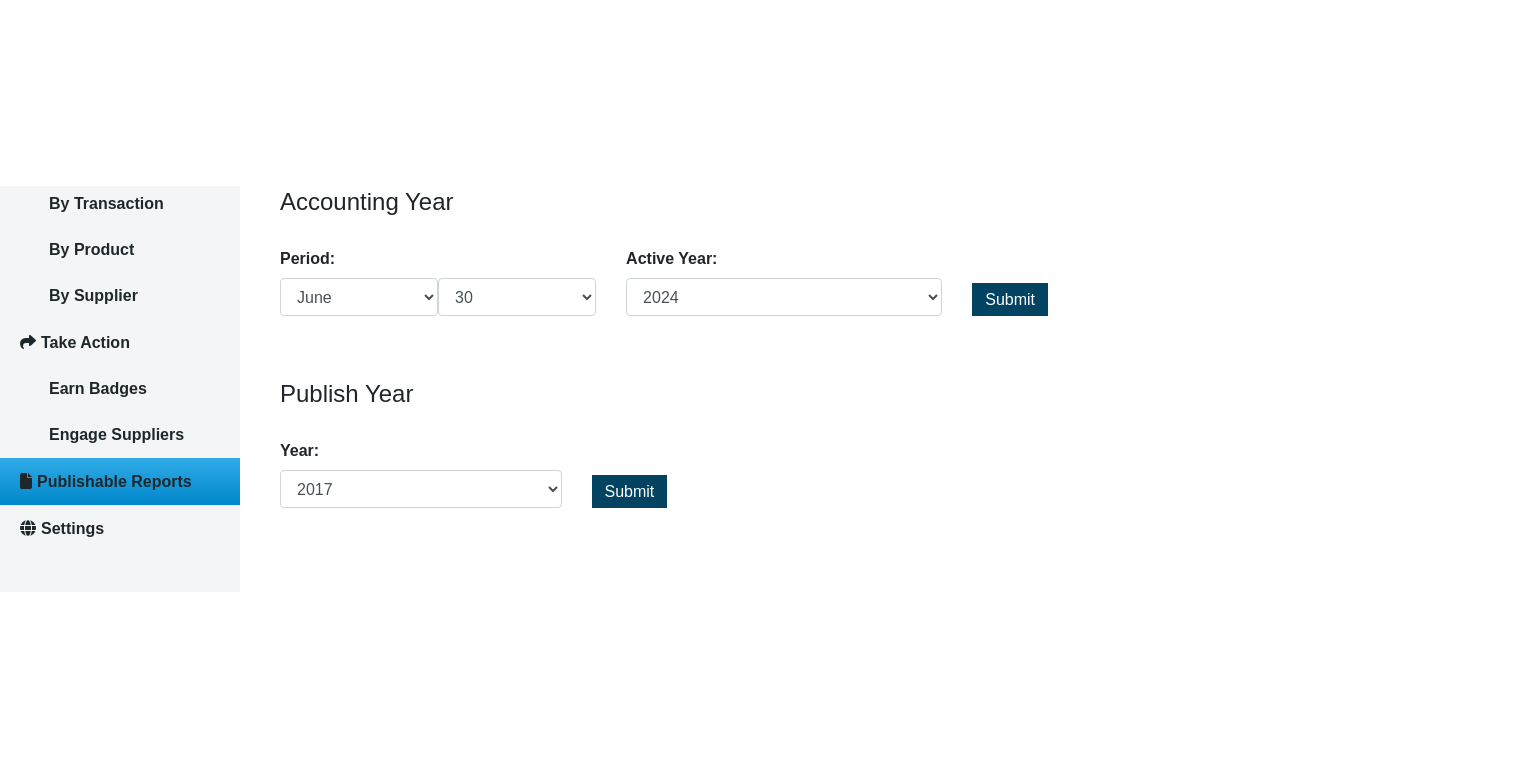 scroll, scrollTop: 0, scrollLeft: 0, axis: both 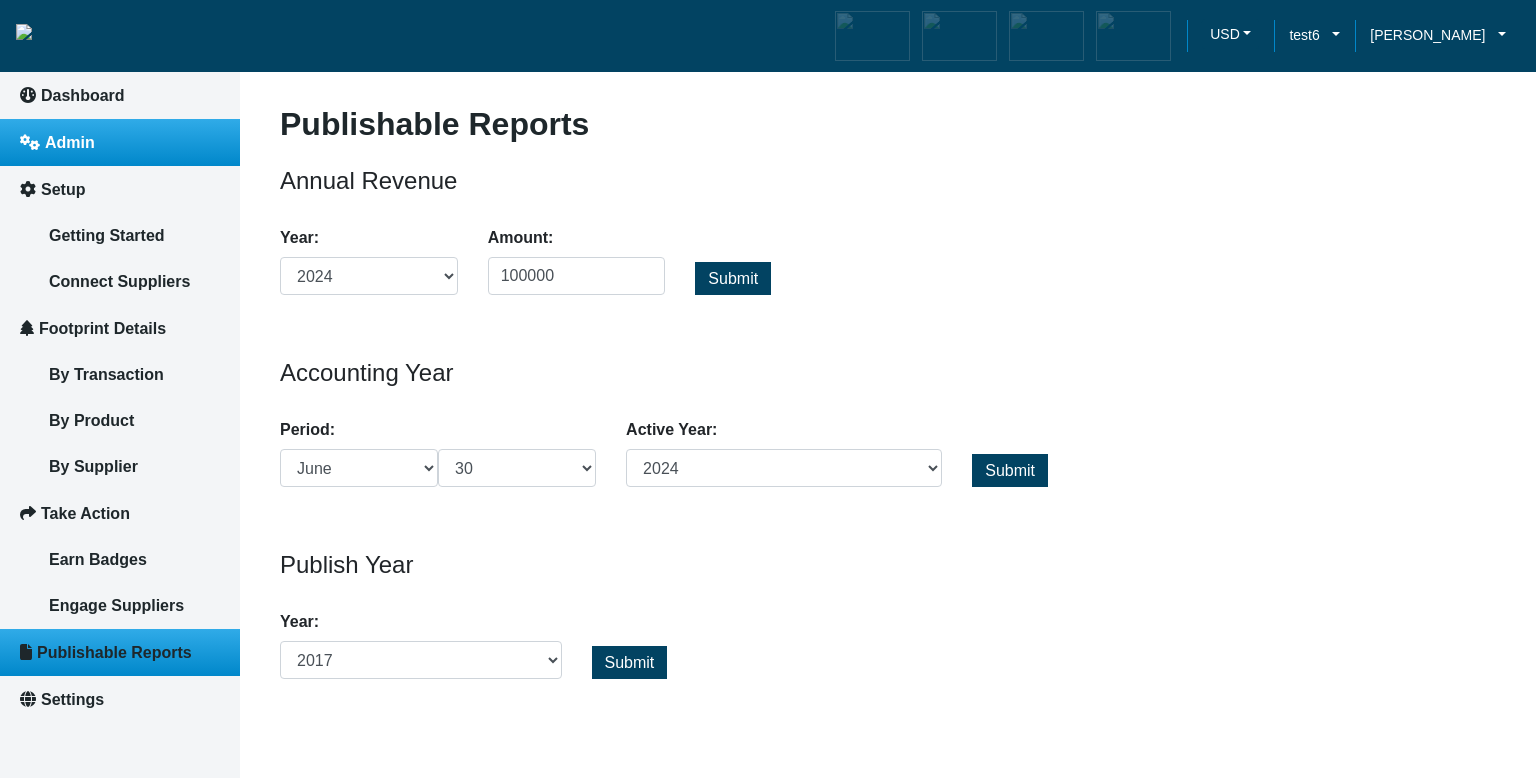 click on "Admin" at bounding box center (120, 142) 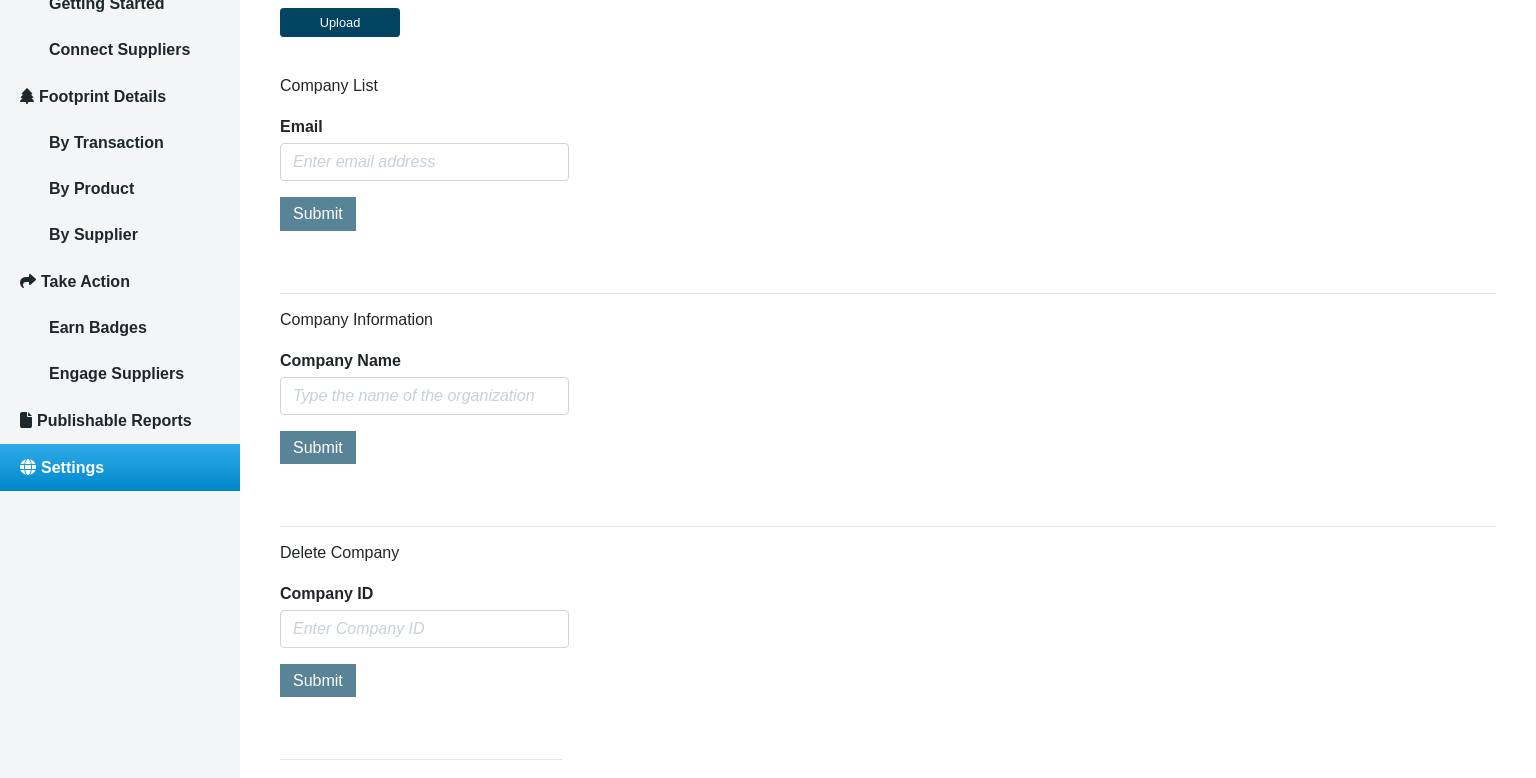 scroll, scrollTop: 0, scrollLeft: 0, axis: both 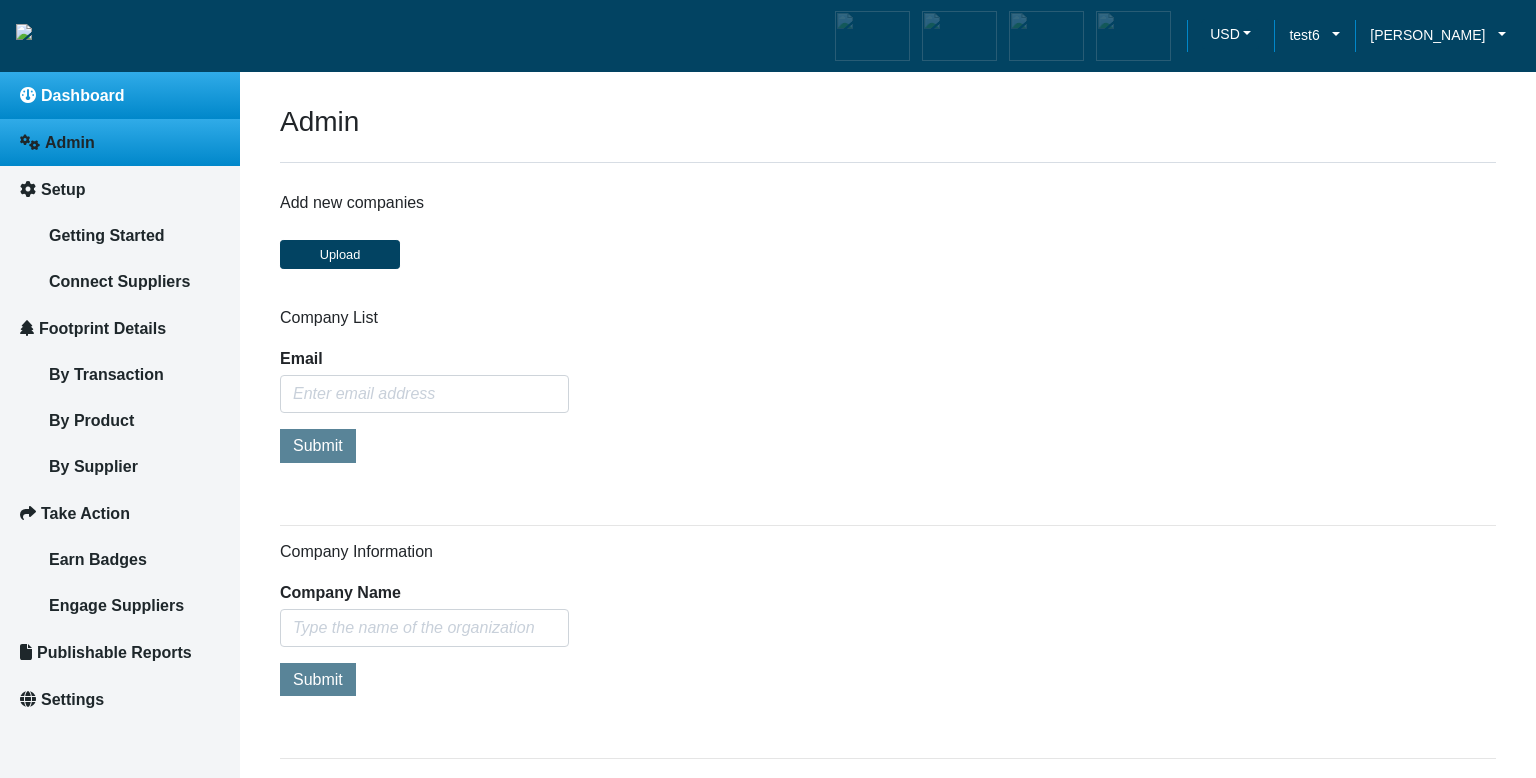 click on "Dashboard" at bounding box center [83, 95] 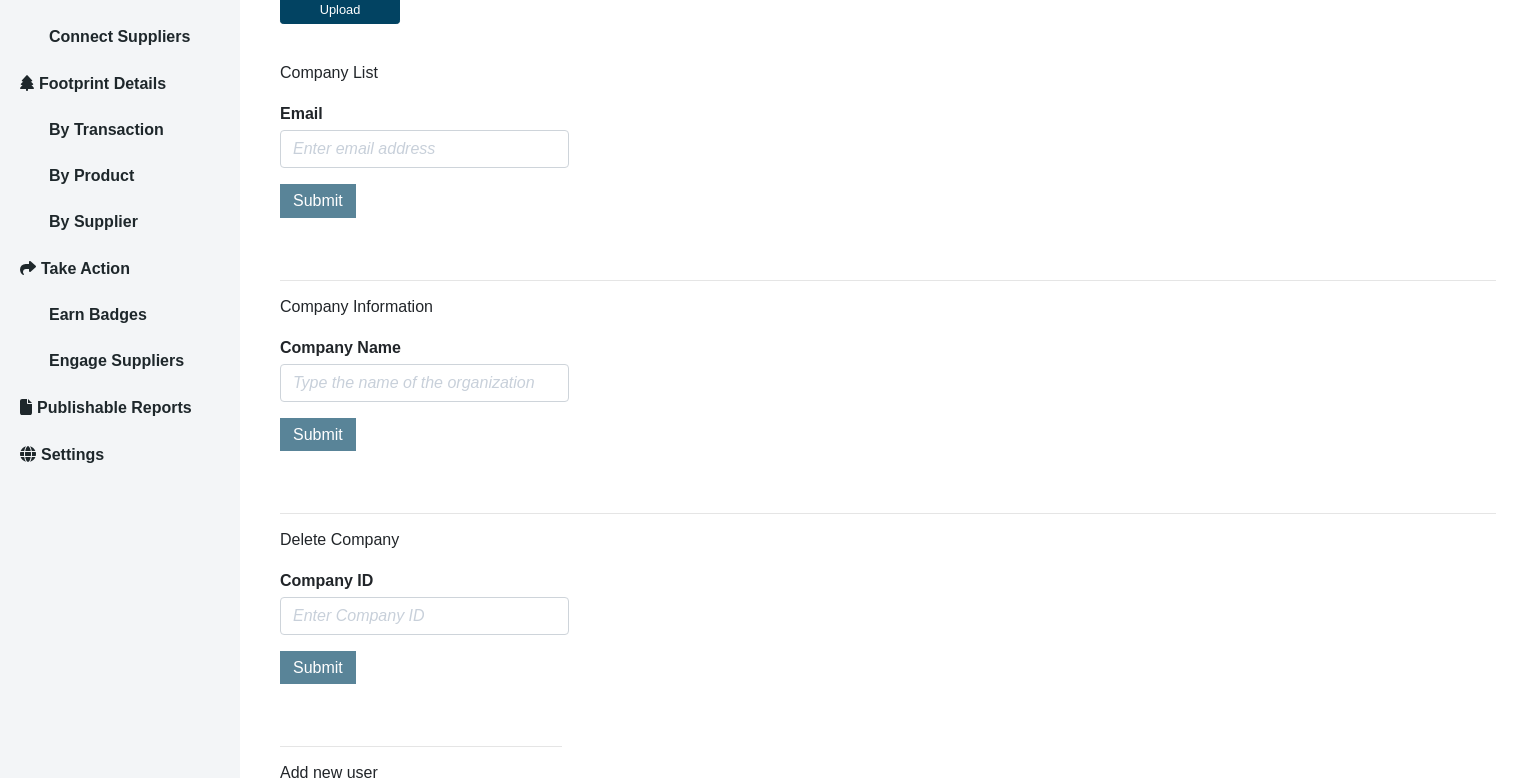 scroll, scrollTop: 240, scrollLeft: 0, axis: vertical 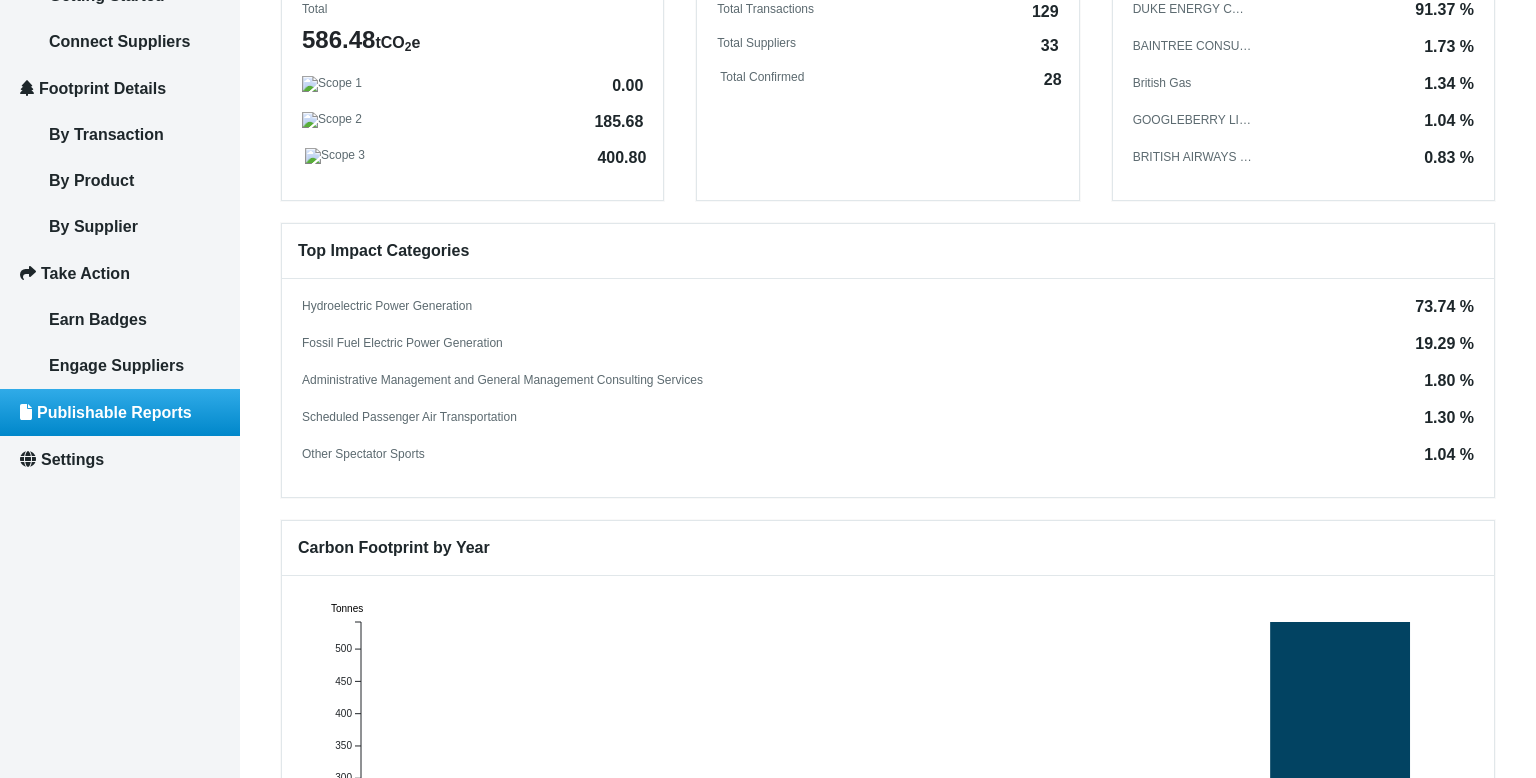 click on "Publishable Reports" at bounding box center (120, 412) 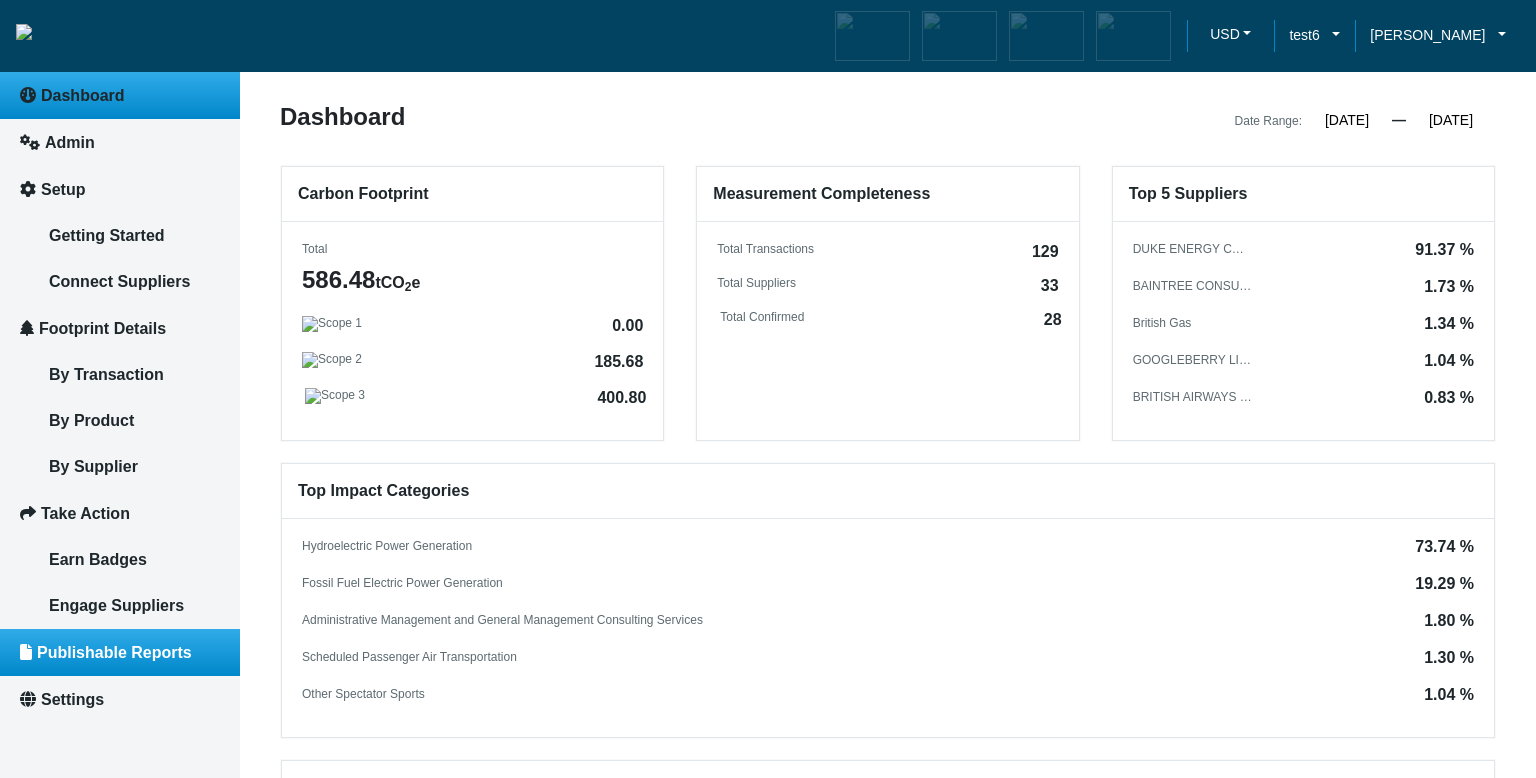 select on "2024" 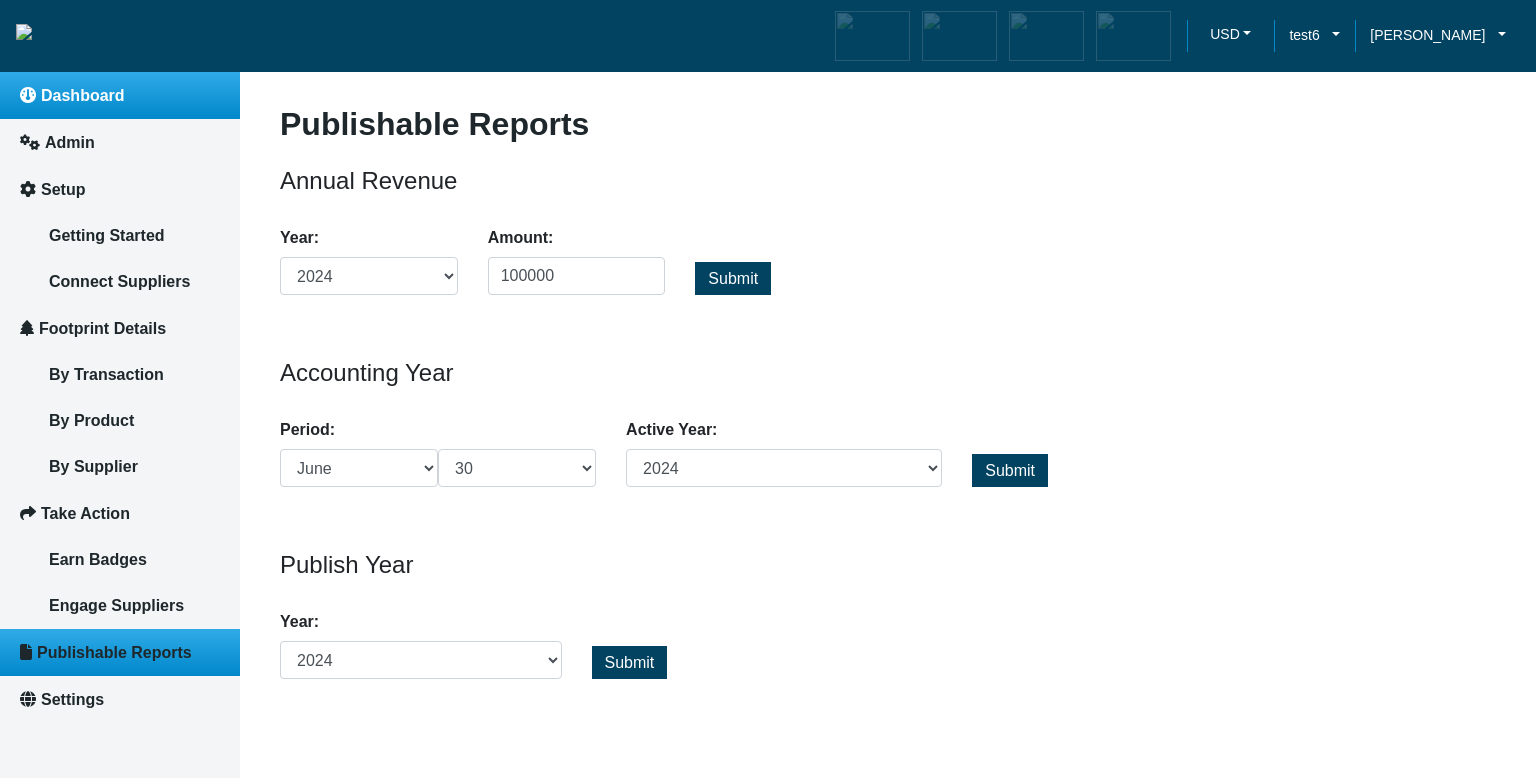 click on "Dashboard" at bounding box center [83, 95] 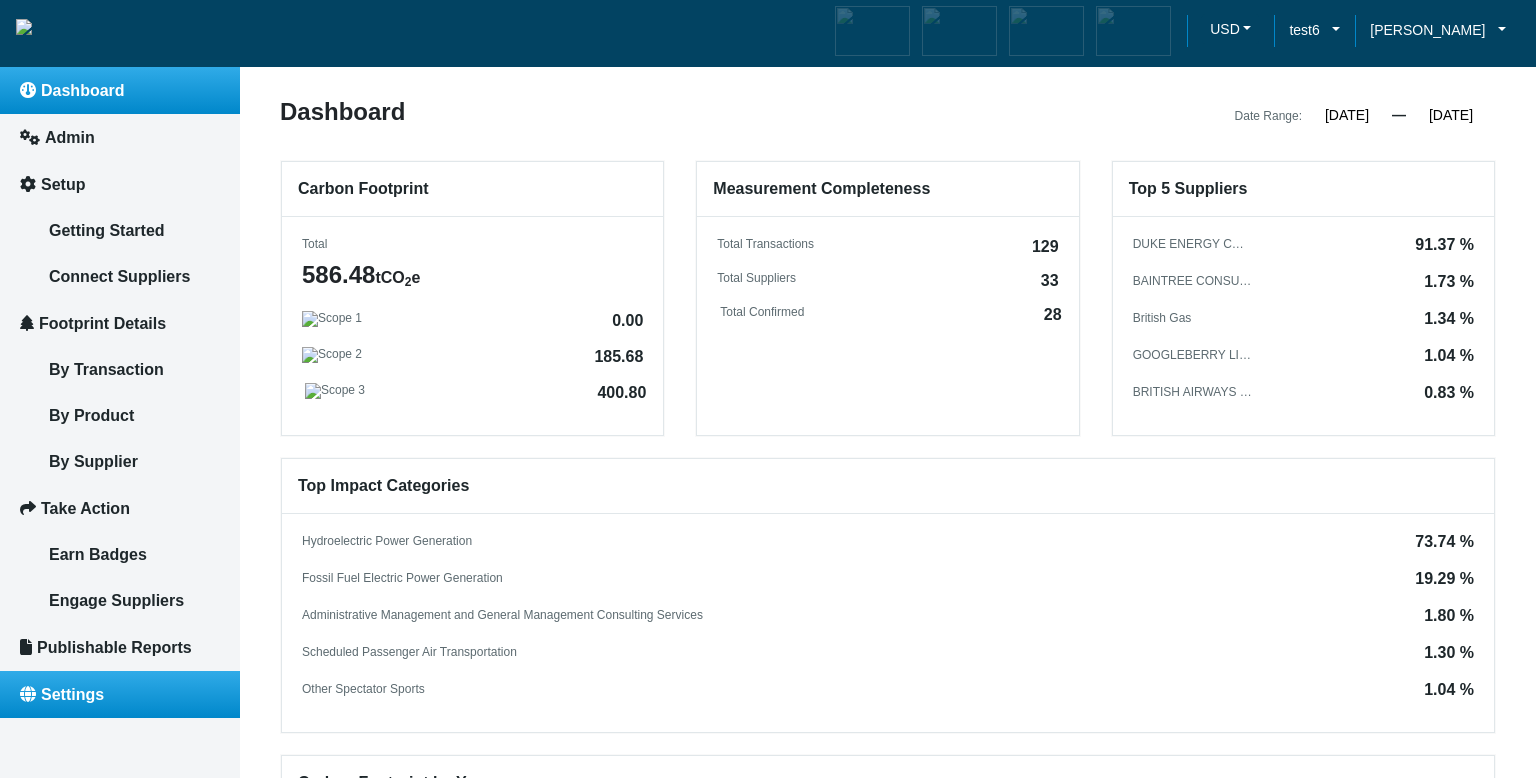 scroll, scrollTop: 0, scrollLeft: 0, axis: both 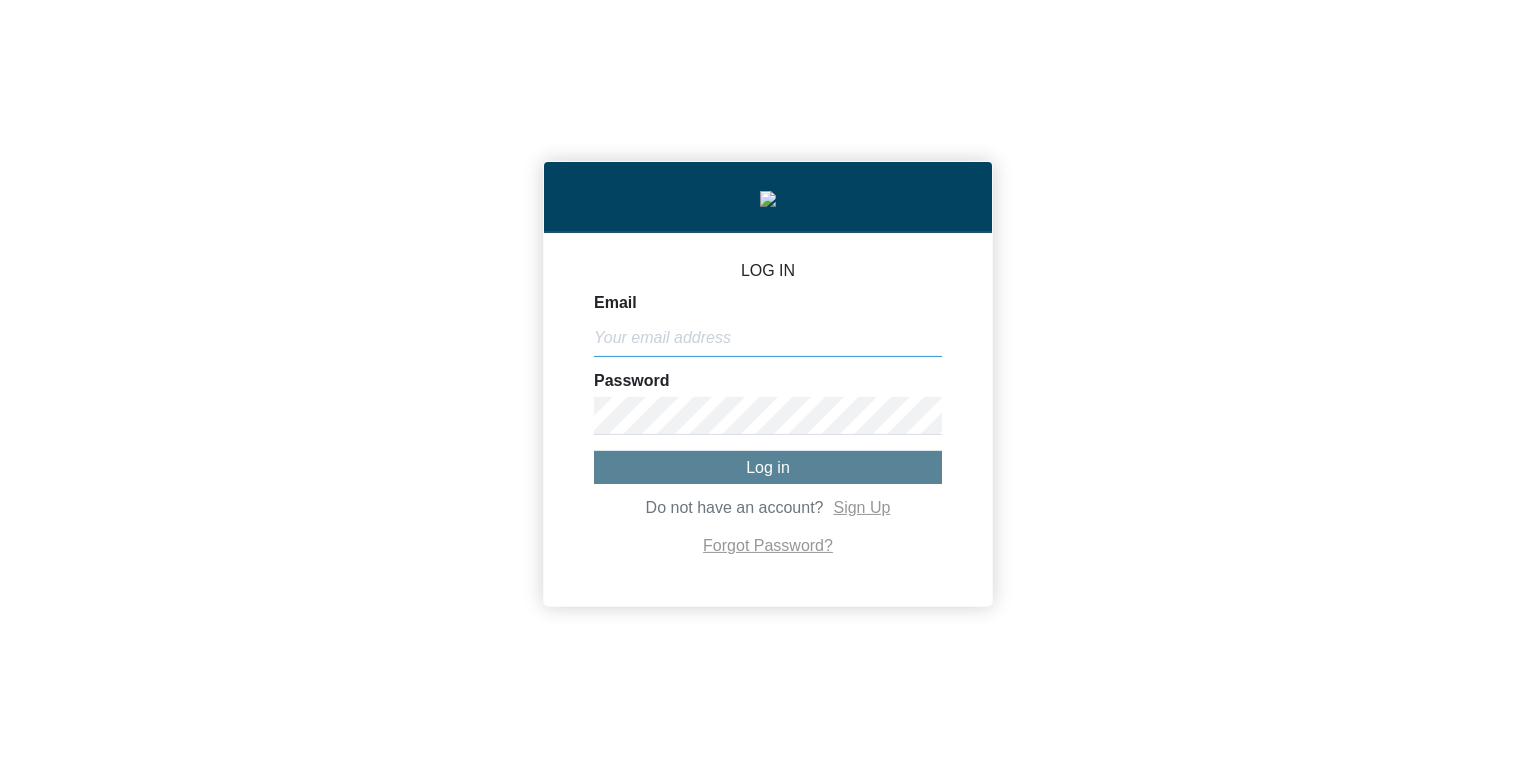 click on "Email" at bounding box center [768, 338] 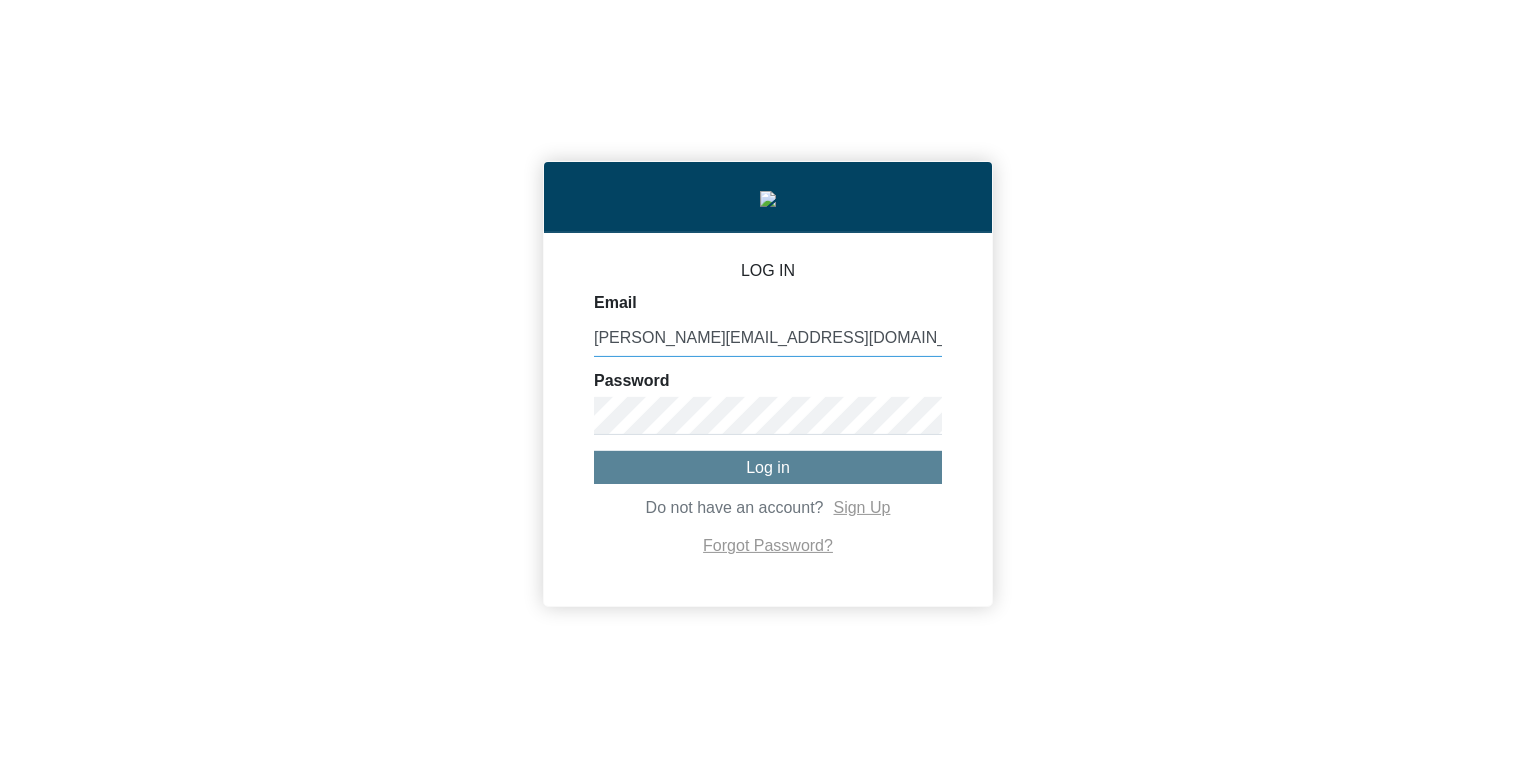 type on "[PERSON_NAME][EMAIL_ADDRESS][DOMAIN_NAME]" 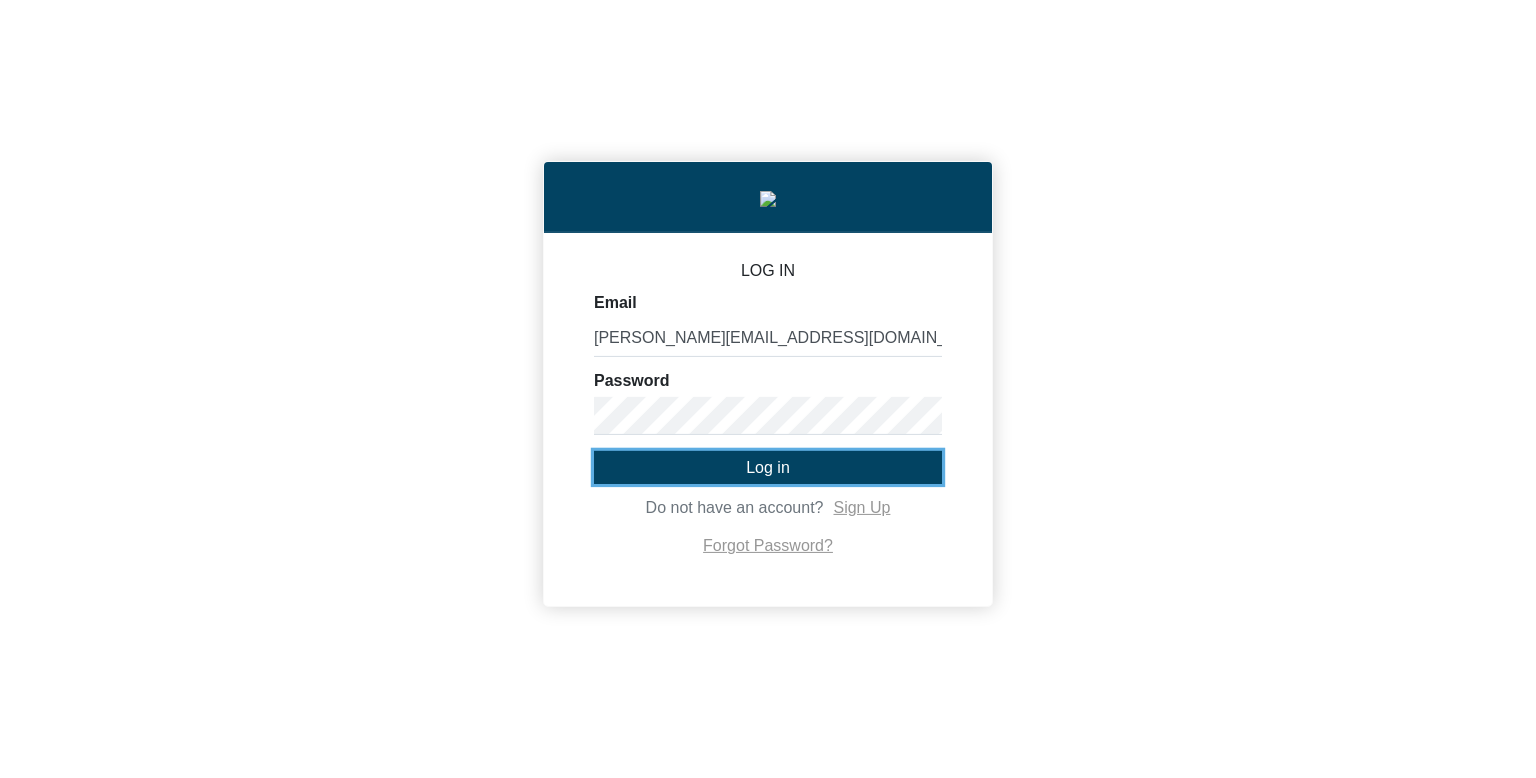 click on "Log in" 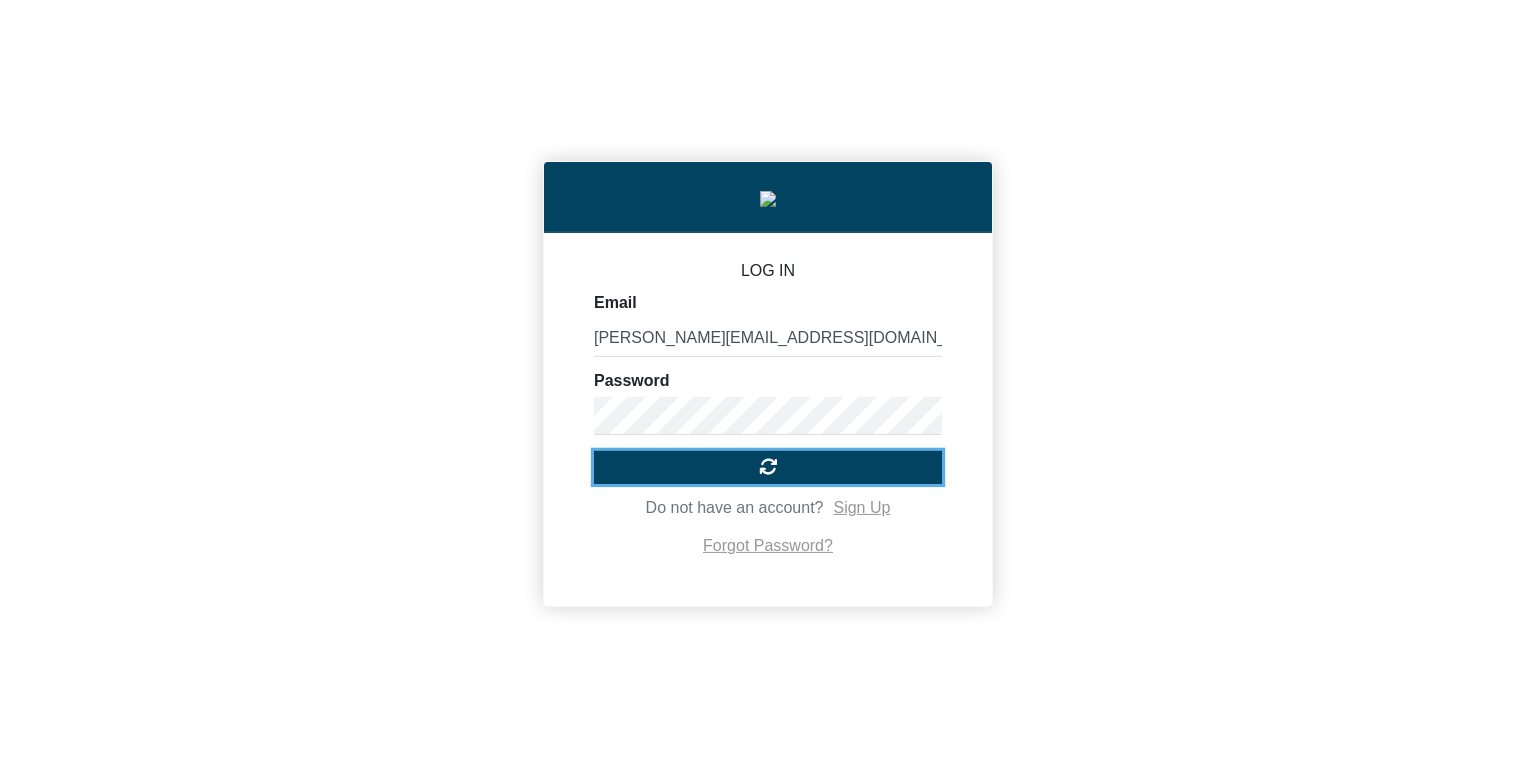 scroll, scrollTop: 0, scrollLeft: 0, axis: both 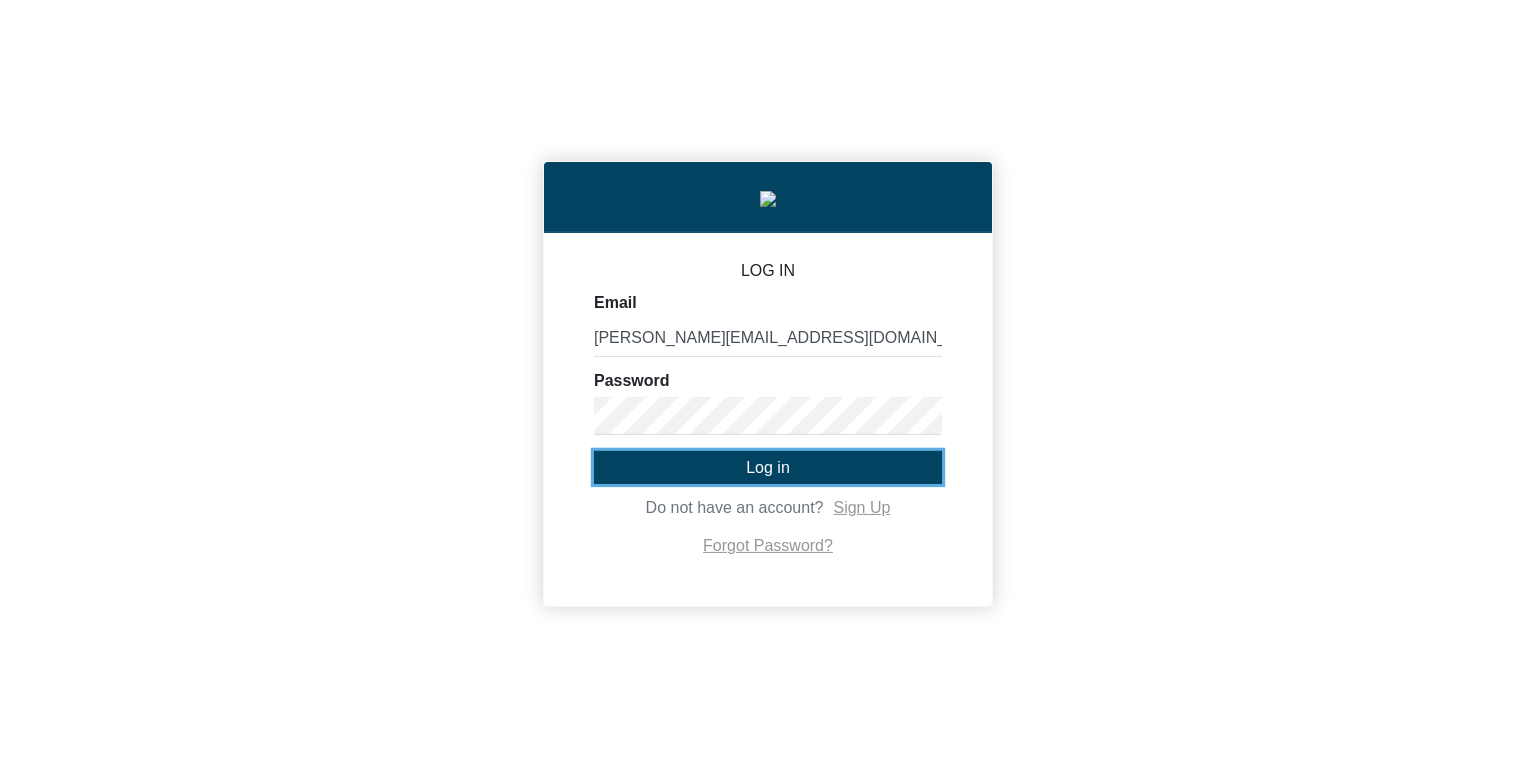 click on "Log in" 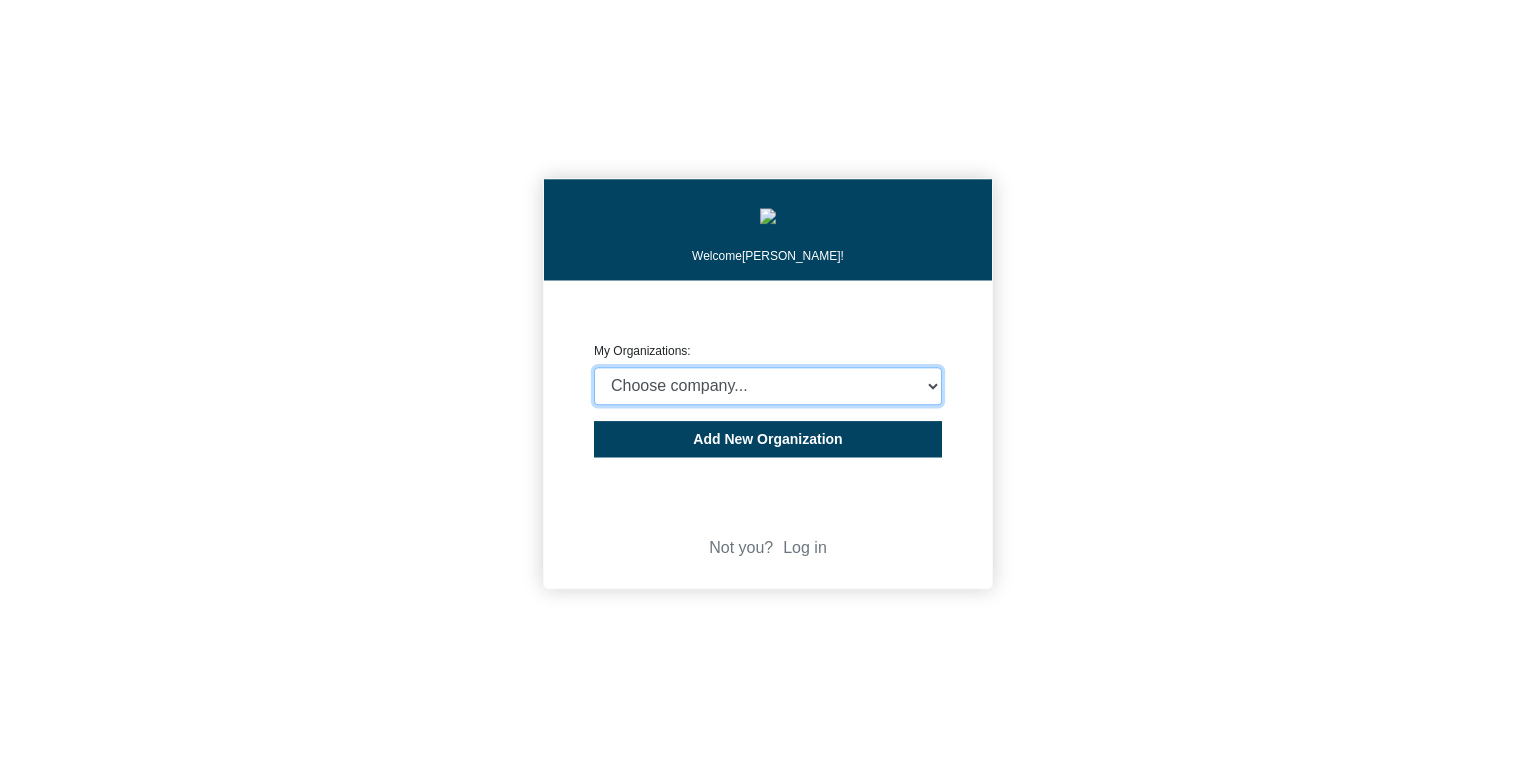 select on "4403414" 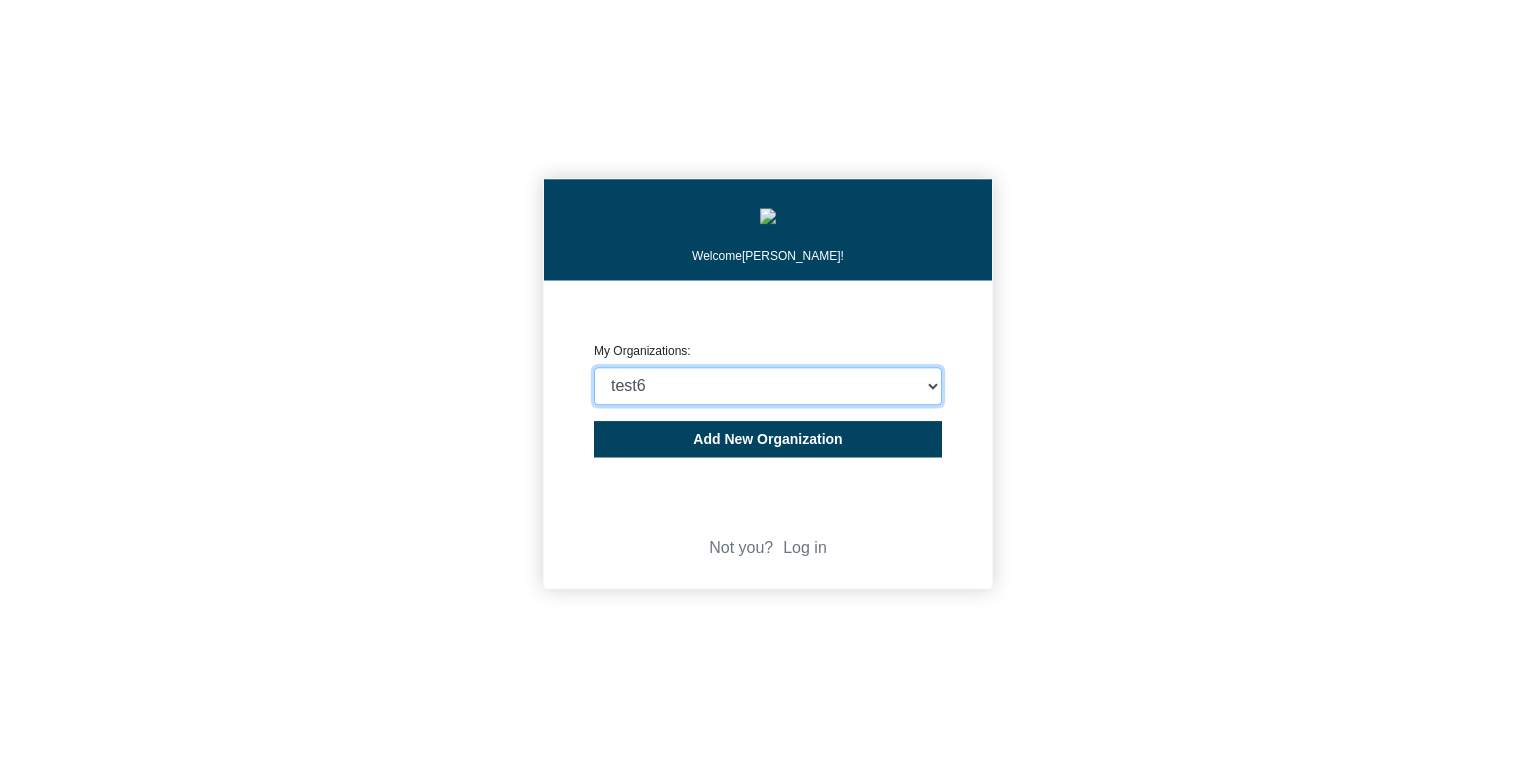 click on "Choose company...  CARBON ANALYTICS LIMITED   test6   Nekton Capital Limited   Pacha Soap Co   IO Global Pte. Ltd.   NURTURE BRANDS LIMITED   ##-CA-TMP-Accomodation   ##-CA-TMP-Land Transportation   ##-CA-TMP-Flights   Proxifresh CO Ltd   CORE FRUIT (PTY) LTD   United Basalt Products Ltd   THE MAURITIUS COMMERCIAL BANK LIMITED   Evaco Ltd   Rogers Hospitality Operations Ltd   Heritage Awali   Heritage Le Telfair   Heritage Residence   Veranda Paul & Virginie   Veranda Pointe aux Biches   Veranda Grand Baie   Veranda Palmar   Veranda Tamarin   VOILÀ BAGATELLE   GreenPowerX DEMO   Heritage Golf Club   Bel Ombre Nature Reserve   Chamarel 7 Coloured Earth   Kaz'alala   C Beach Club   Le Chamarel Restaurant   Dominos Mauritius   Seafood Basket Limted   Moka'z   World of Seashells   Evaco Property Investment Ltd   Innovative Design Engineering and Architecture Ltd   Fineline Contracting Ltd   Histia Services Ltd   FairStone Ltd   FC PROPERTY LTD   Creative Properties Ltd   Creative Senior Properties Ltd" 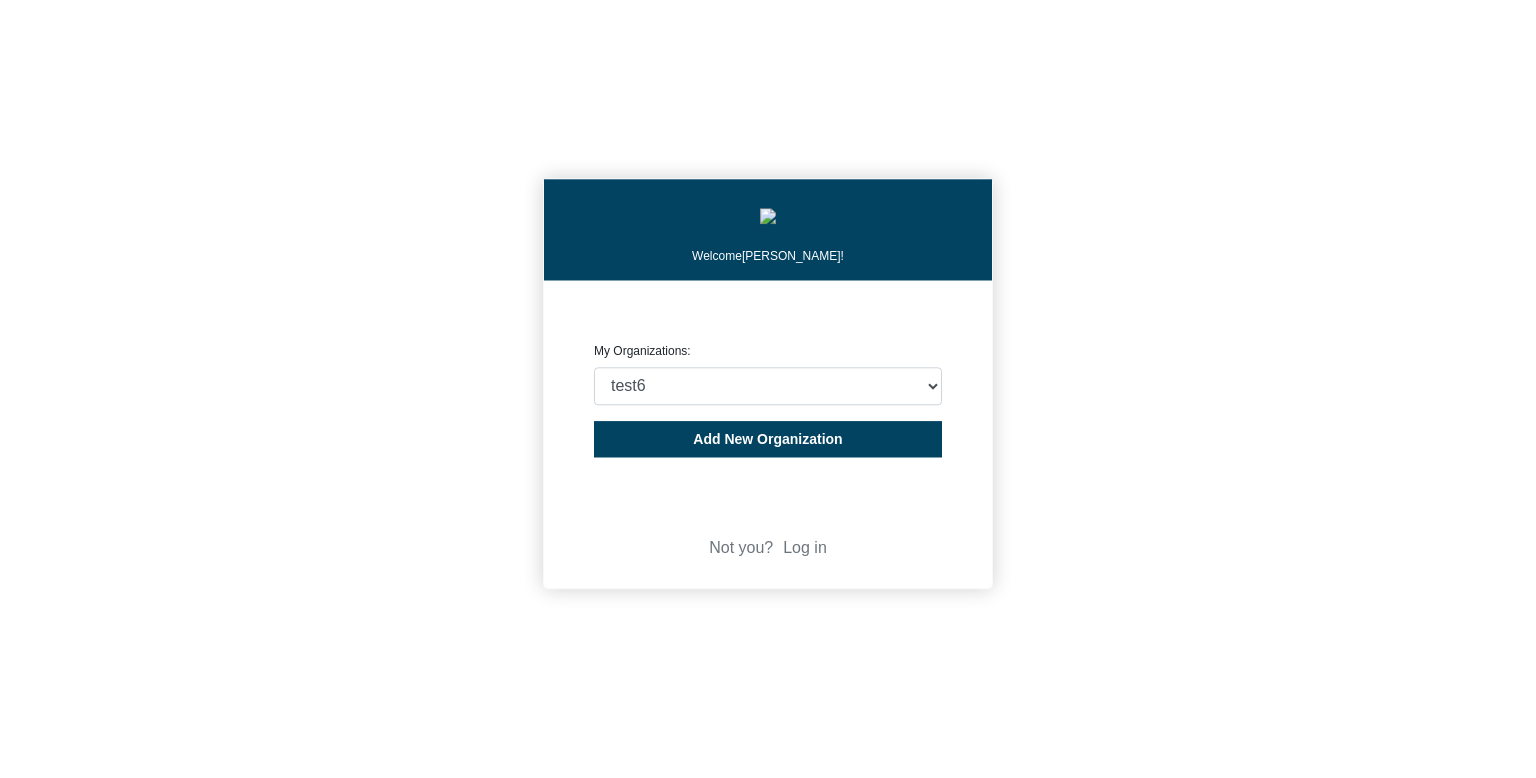 click on "Welcome  Michael Thornton! CREATE ORGANIZATION My Organizations: Choose company...  CARBON ANALYTICS LIMITED   test6   Nekton Capital Limited   Pacha Soap Co   IO Global Pte. Ltd.   NURTURE BRANDS LIMITED   ##-CA-TMP-Accomodation   ##-CA-TMP-Land Transportation   ##-CA-TMP-Flights   Proxifresh CO Ltd   CORE FRUIT (PTY) LTD   United Basalt Products Ltd   THE MAURITIUS COMMERCIAL BANK LIMITED   Evaco Ltd   Rogers Hospitality Operations Ltd   Heritage Awali   Heritage Le Telfair   Heritage Residence   Veranda Paul & Virginie   Veranda Pointe aux Biches   Veranda Grand Baie   Veranda Palmar   Veranda Tamarin   VOILÀ BAGATELLE   GreenPowerX DEMO   Heritage Golf Club   Bel Ombre Nature Reserve   Chamarel 7 Coloured Earth   Kaz'alala   C Beach Club   Le Chamarel Restaurant   Dominos Mauritius   Seafood Basket Limted   Moka'z   World of Seashells   Evaco Property Investment Ltd   Innovative Design Engineering and Architecture Ltd   Fineline Contracting Ltd   Histia Services Ltd   FairStone Ltd   FC PROPERTY LTD" 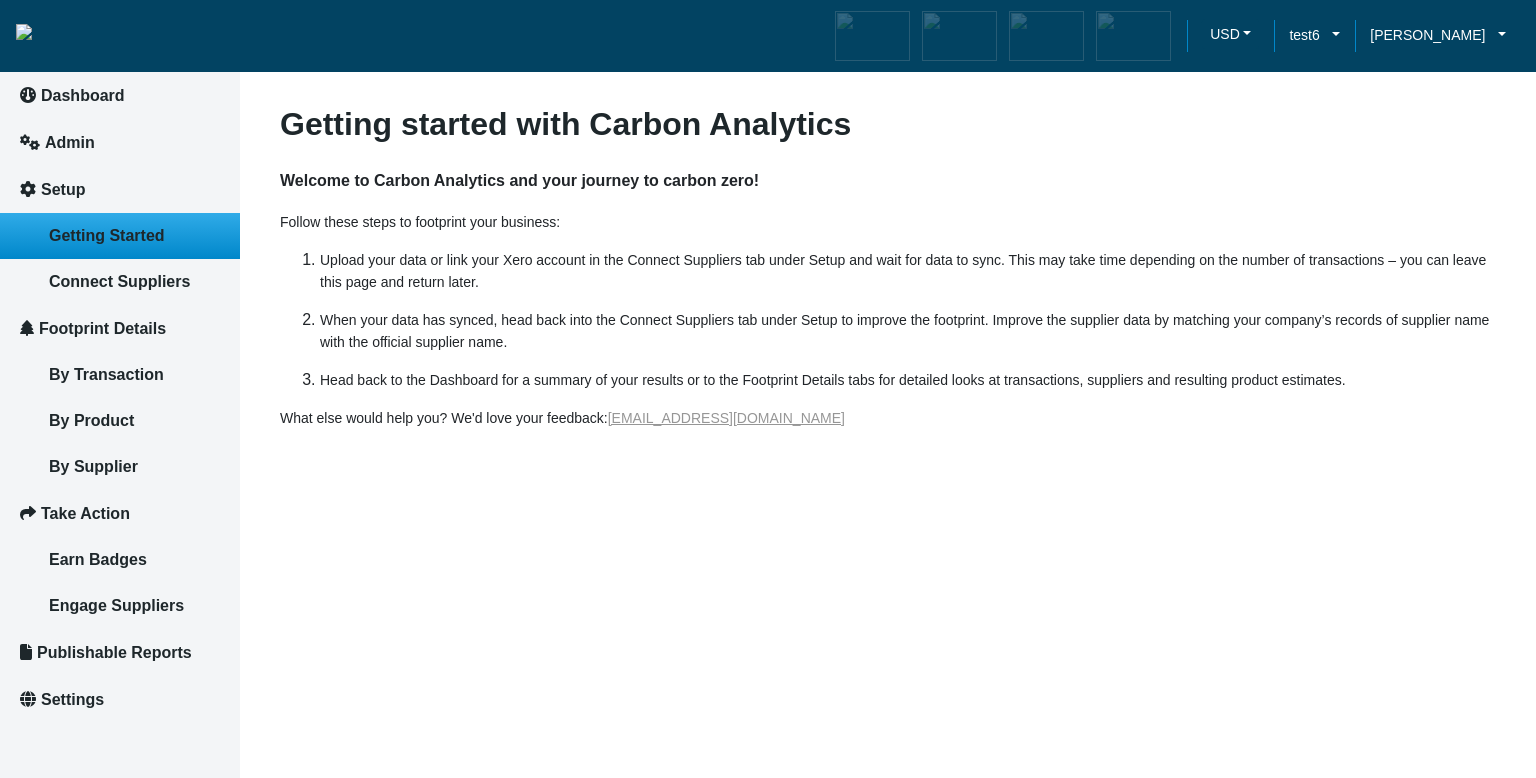 click on "Getting started with Carbon Analytics Welcome to Carbon Analytics and your journey to carbon zero! Follow these steps to footprint your business: Upload your data or link your Xero account in the Connect Suppliers tab under Setup and wait for data to sync. This may take time depending on the number of transactions – you can leave this page and return later. When your data has synced, head back into the Connect Suppliers tab under Setup to improve the footprint. Improve the supplier data by matching your company’s records of supplier name with the official supplier name. Head back to the Dashboard for a summary of your results or to the Footprint Details tabs for detailed looks at transactions, suppliers and resulting product estimates. What else would help you? We'd love your feedback:  support@co2analytics.com" at bounding box center [888, 389] 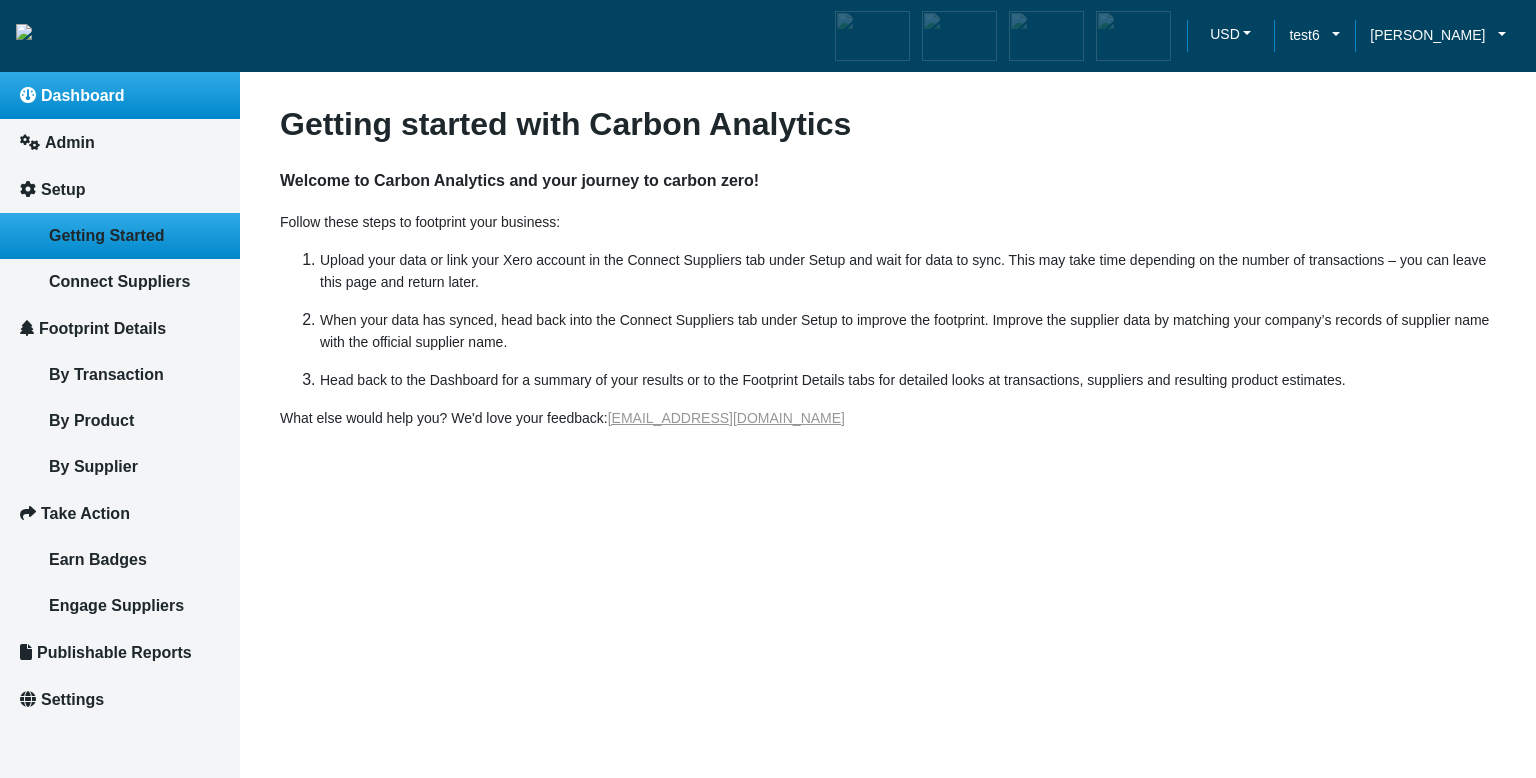 click on "Dashboard" at bounding box center (83, 95) 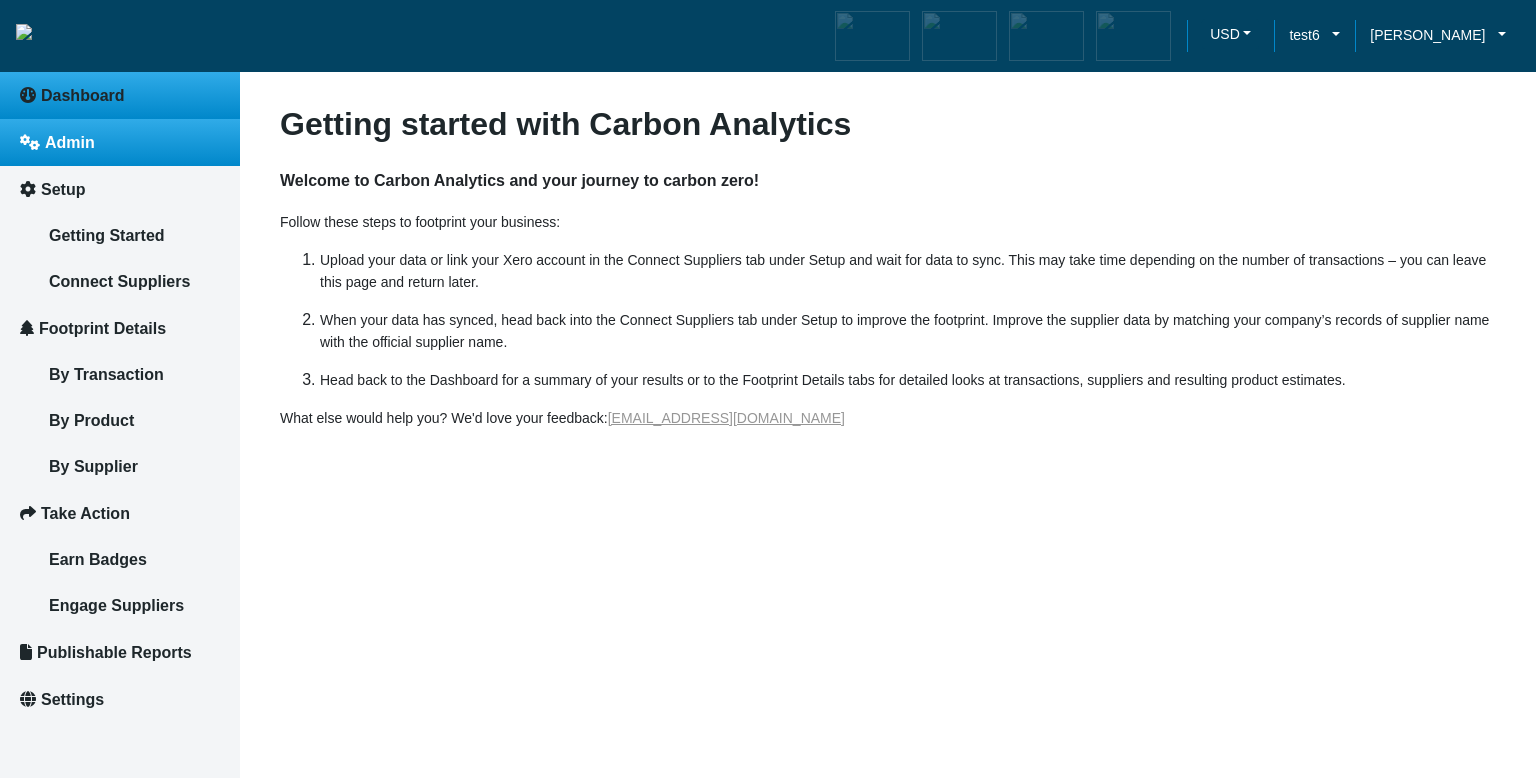 click on "Admin" at bounding box center (120, 142) 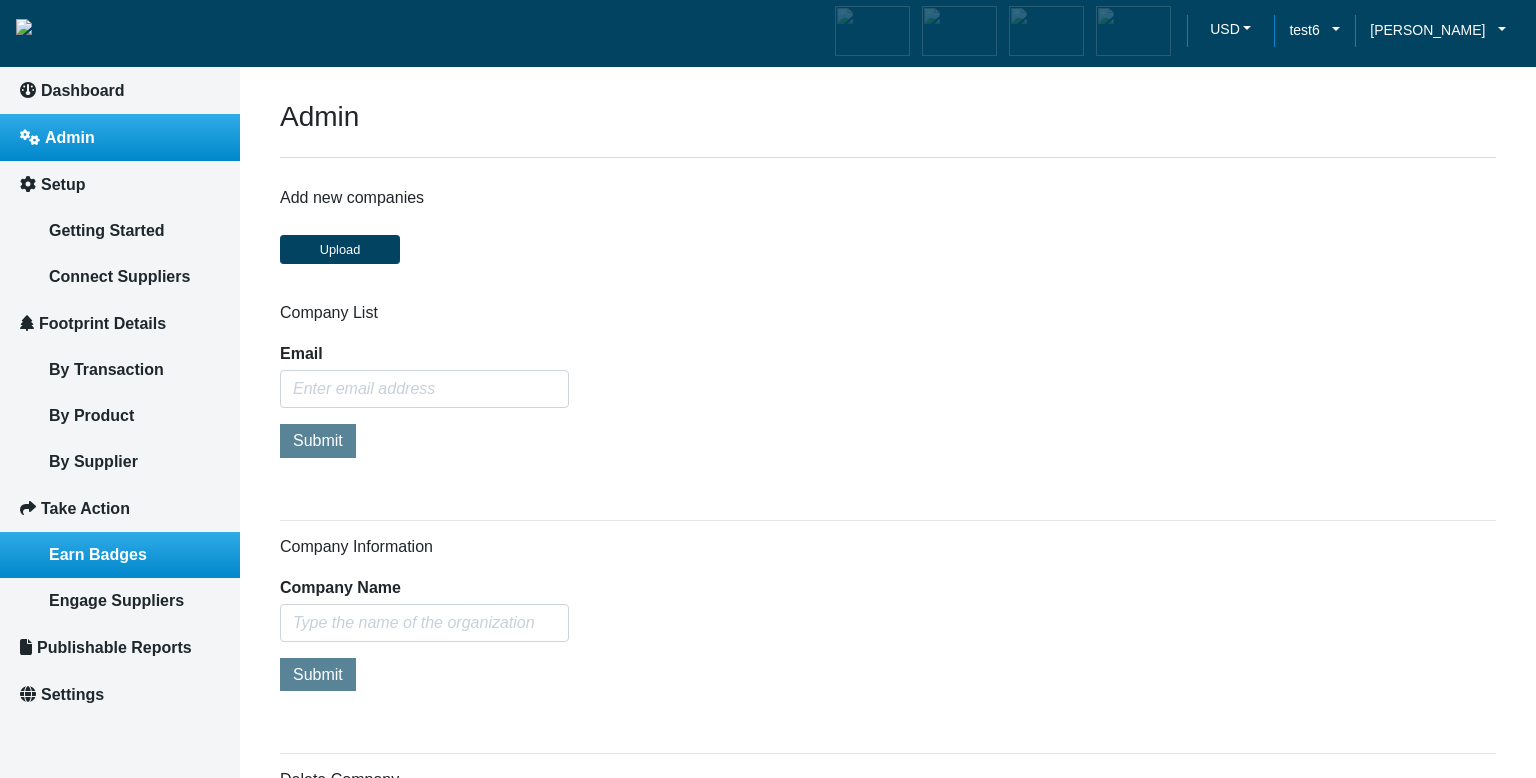 scroll, scrollTop: 0, scrollLeft: 0, axis: both 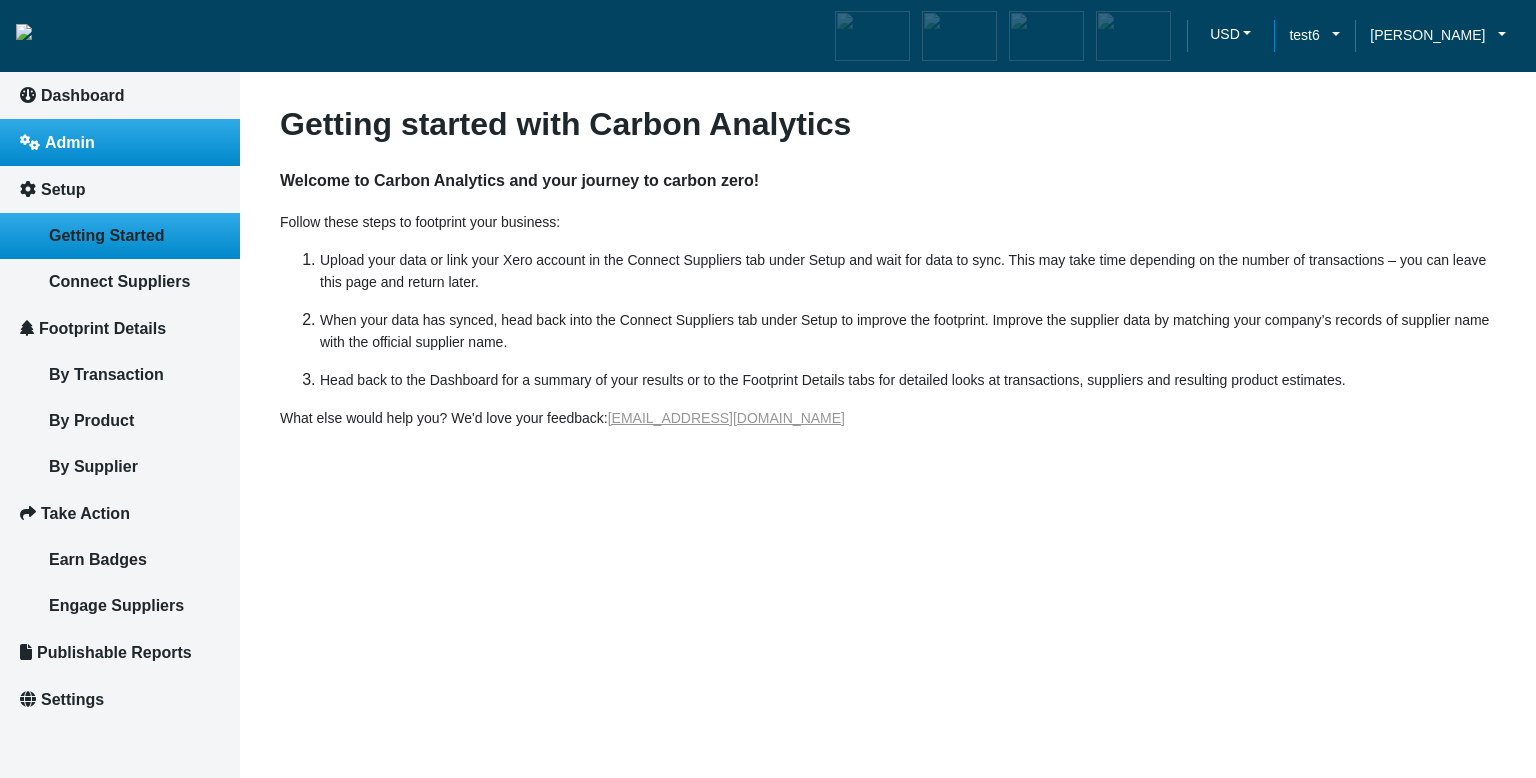 click on "Admin" at bounding box center (70, 142) 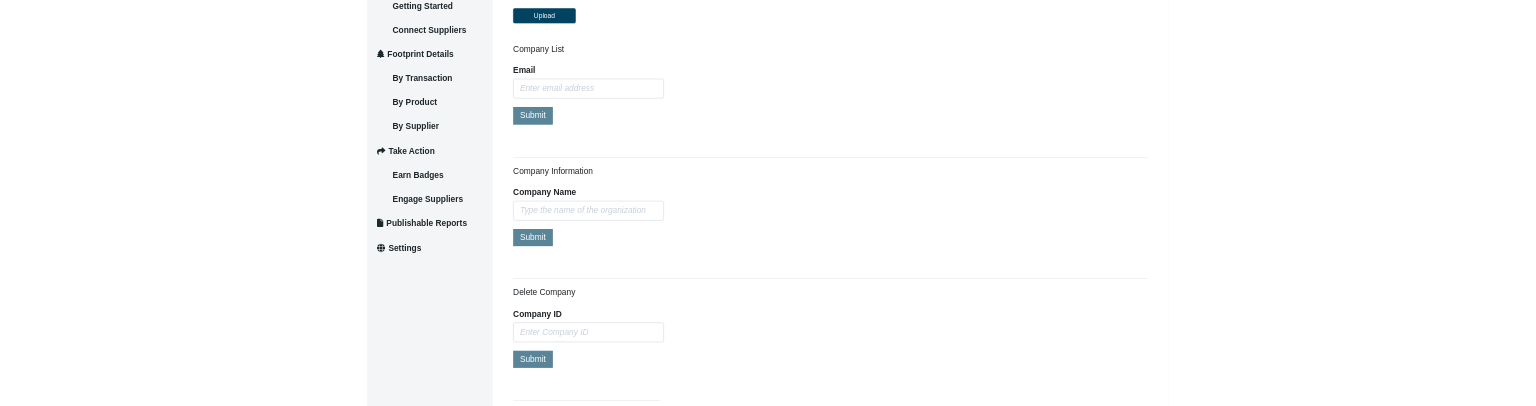 scroll, scrollTop: 240, scrollLeft: 0, axis: vertical 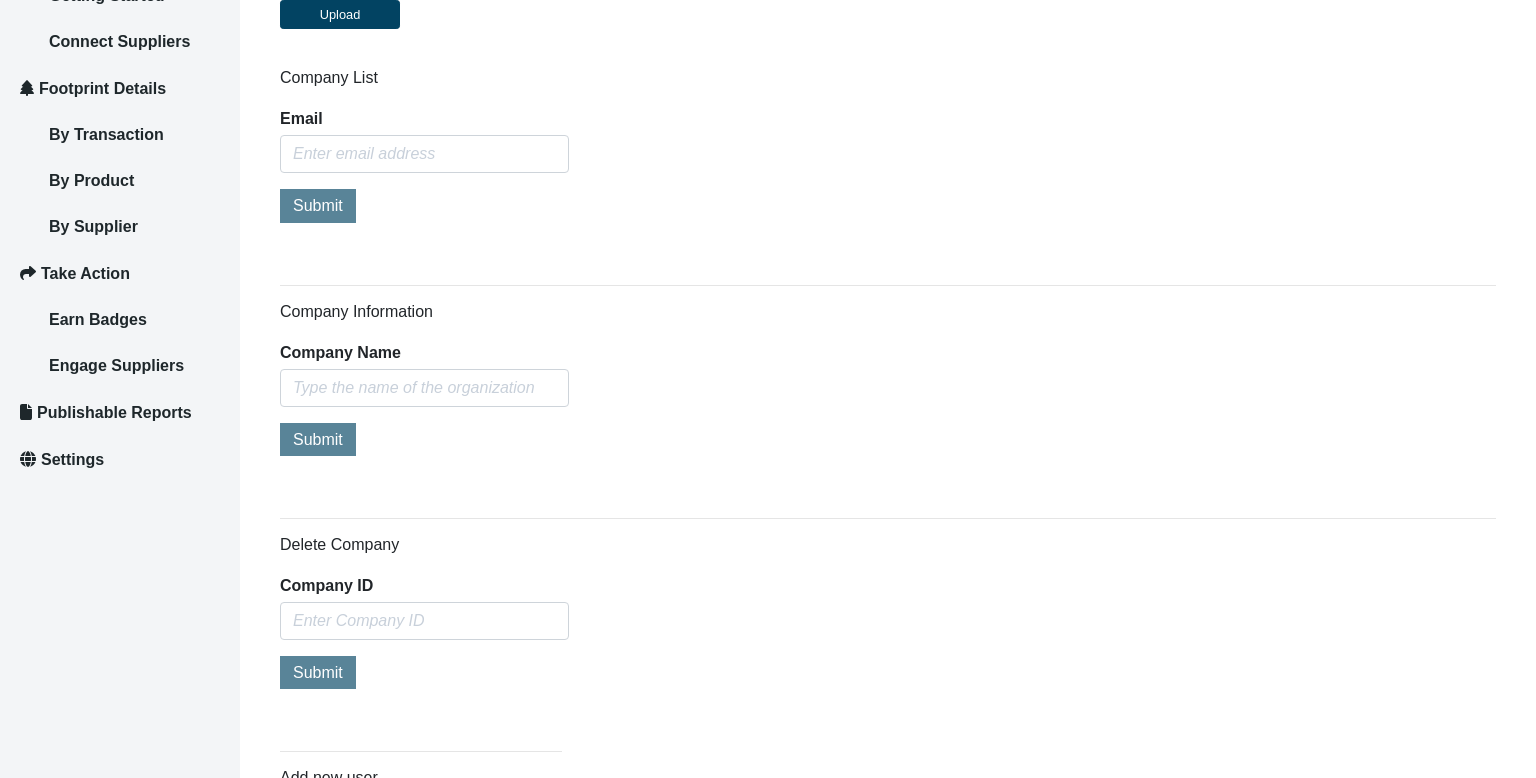 click on "Admin Add new companies Upload Company List Email Submit Company Information Company Name Submit Delete Company Company ID Submit Add new user Firstname Lastname Email Password Submit Link User to Contract Email Company ID Customer ID Submit Link User to Company Email Company ID Submit" at bounding box center [888, 855] 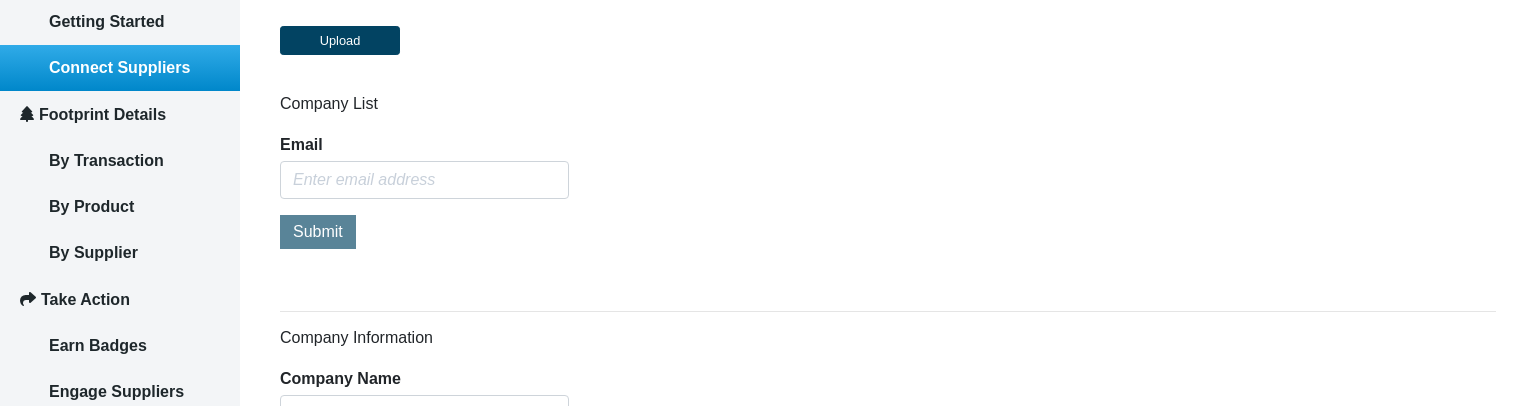scroll, scrollTop: 480, scrollLeft: 0, axis: vertical 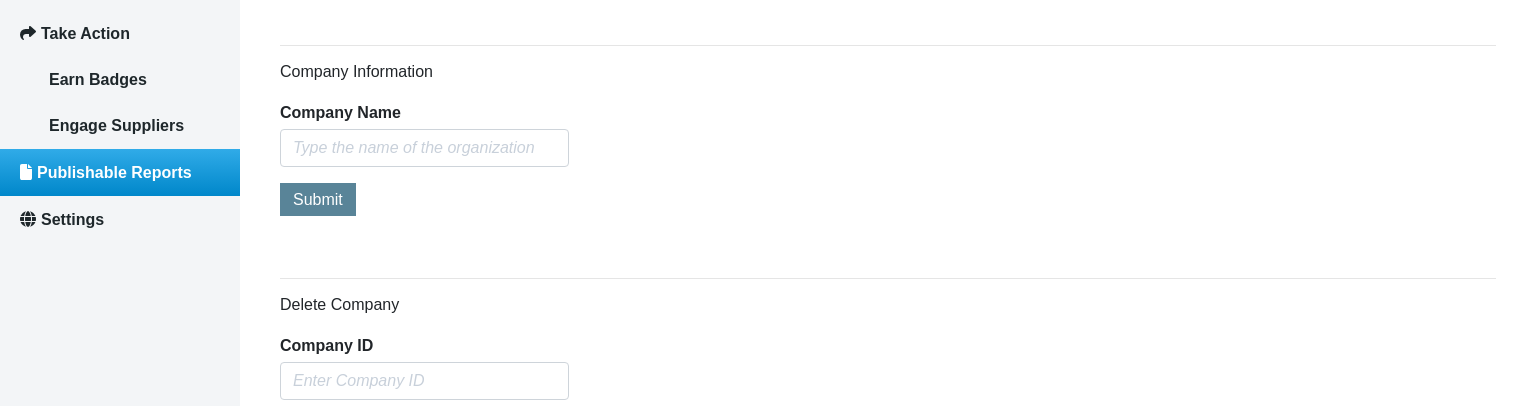 click on "Publishable Reports" at bounding box center (114, 172) 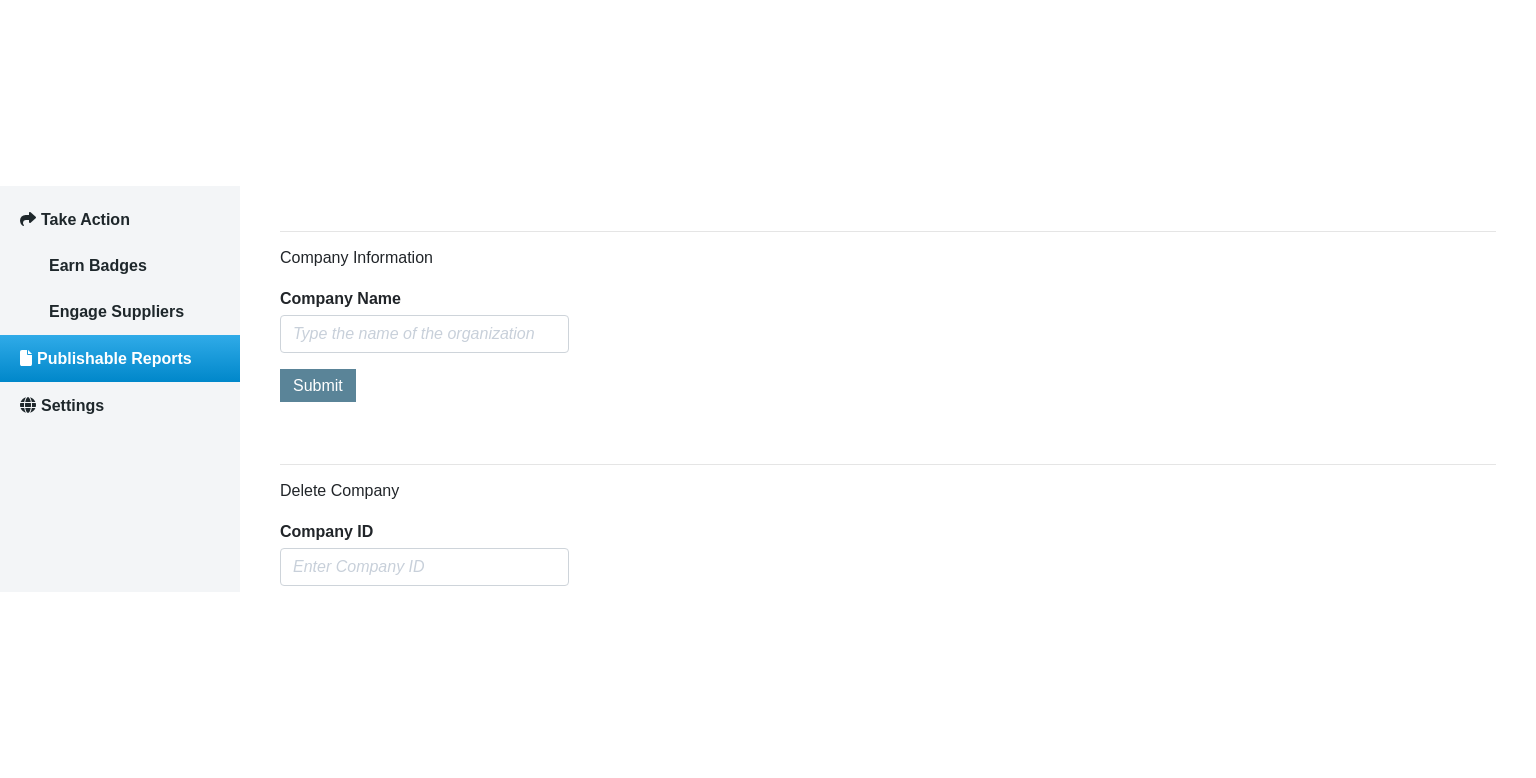 scroll, scrollTop: 357, scrollLeft: 0, axis: vertical 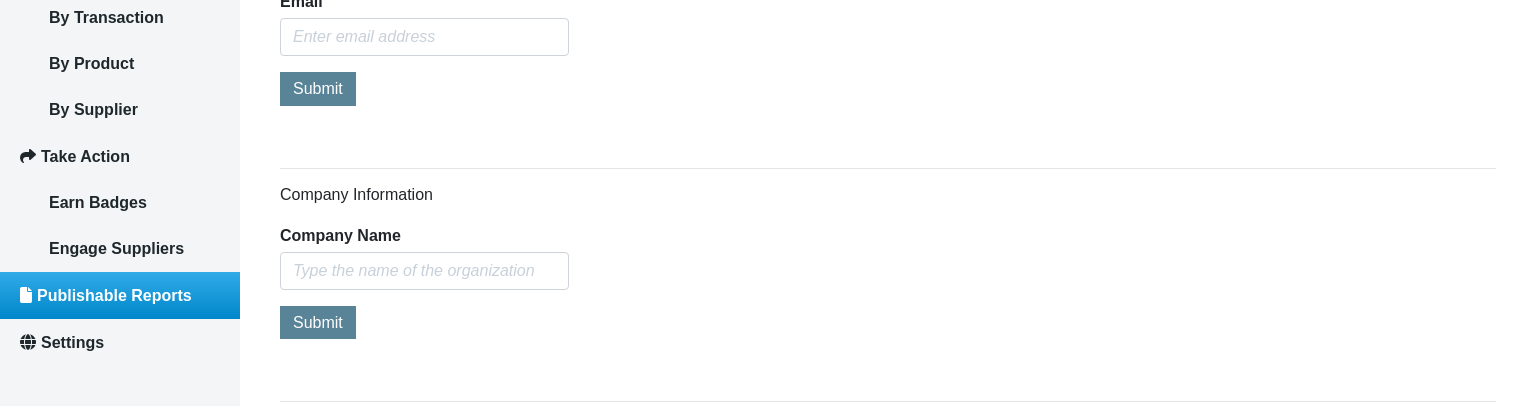 select on "2024" 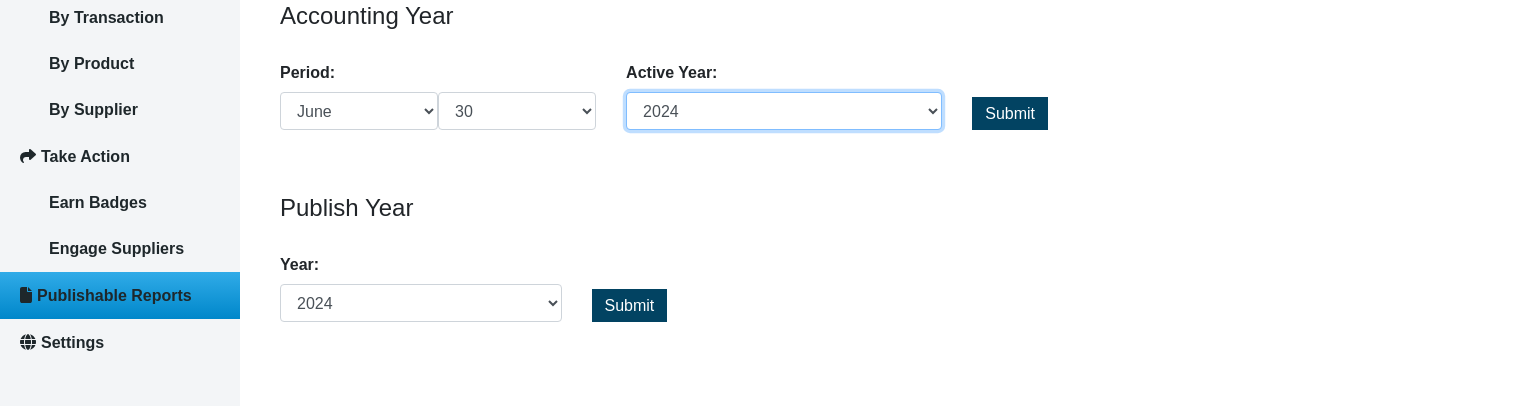 drag, startPoint x: 814, startPoint y: 102, endPoint x: 1360, endPoint y: 335, distance: 593.6371 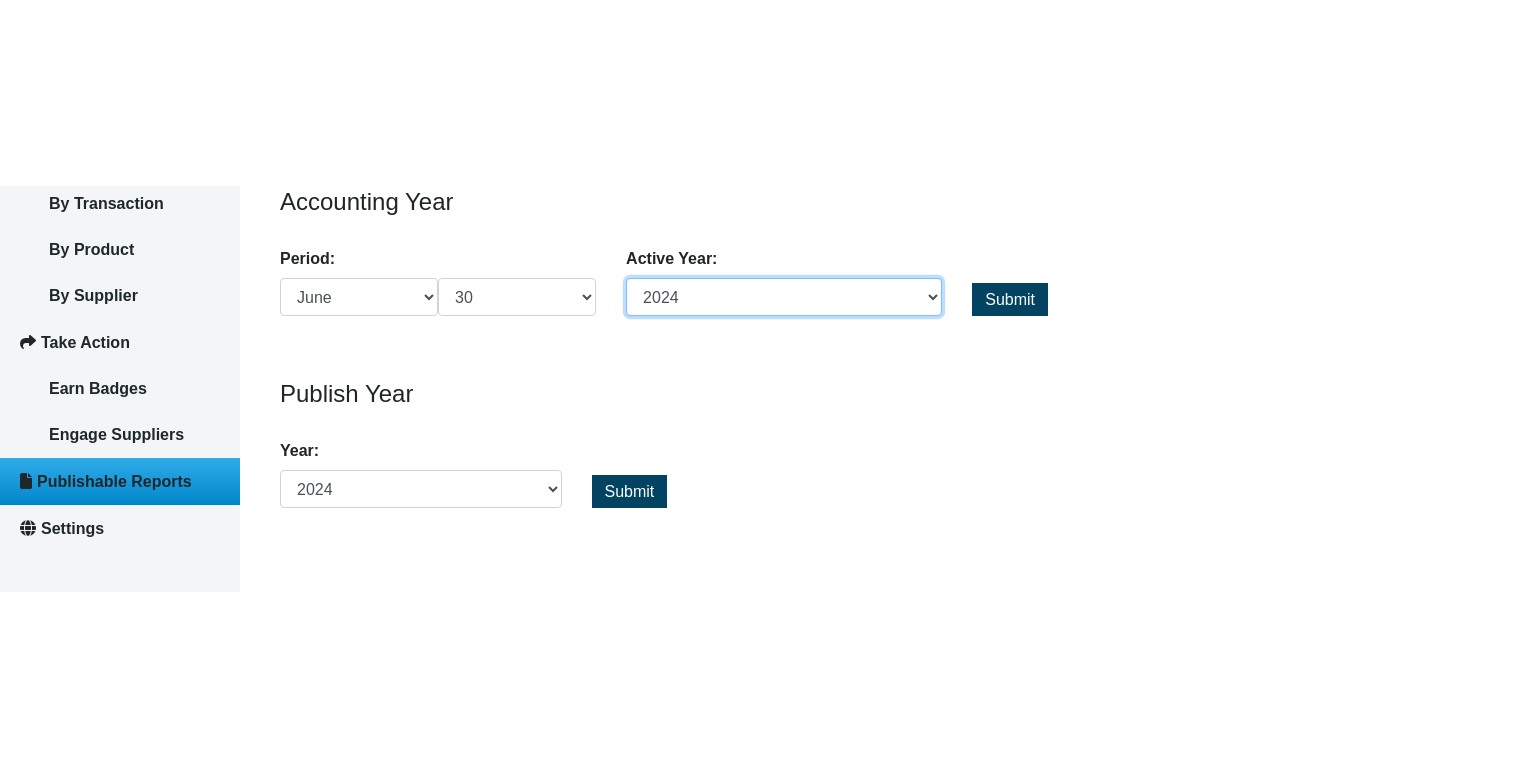 scroll, scrollTop: 0, scrollLeft: 0, axis: both 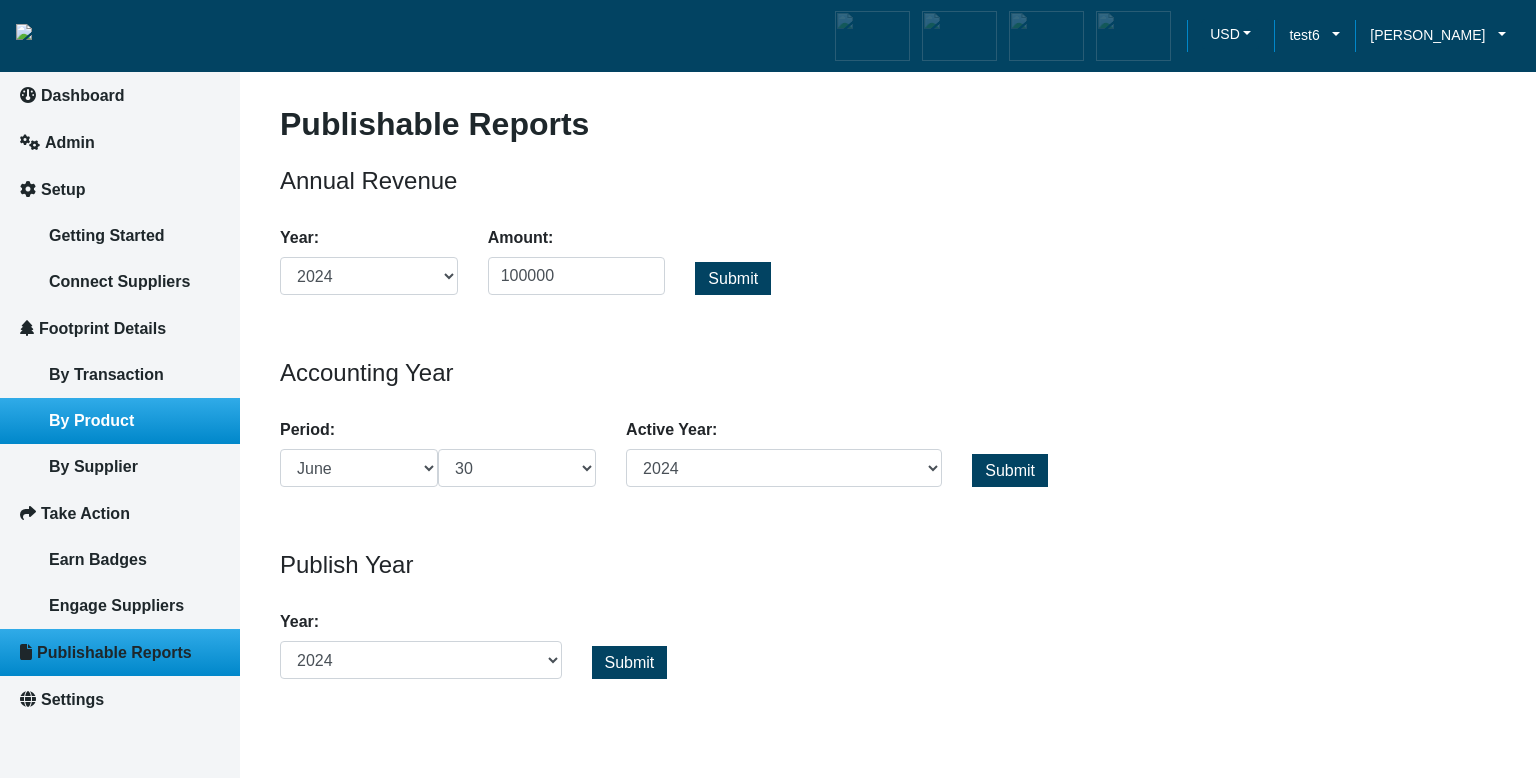 click on "By Product" at bounding box center [91, 420] 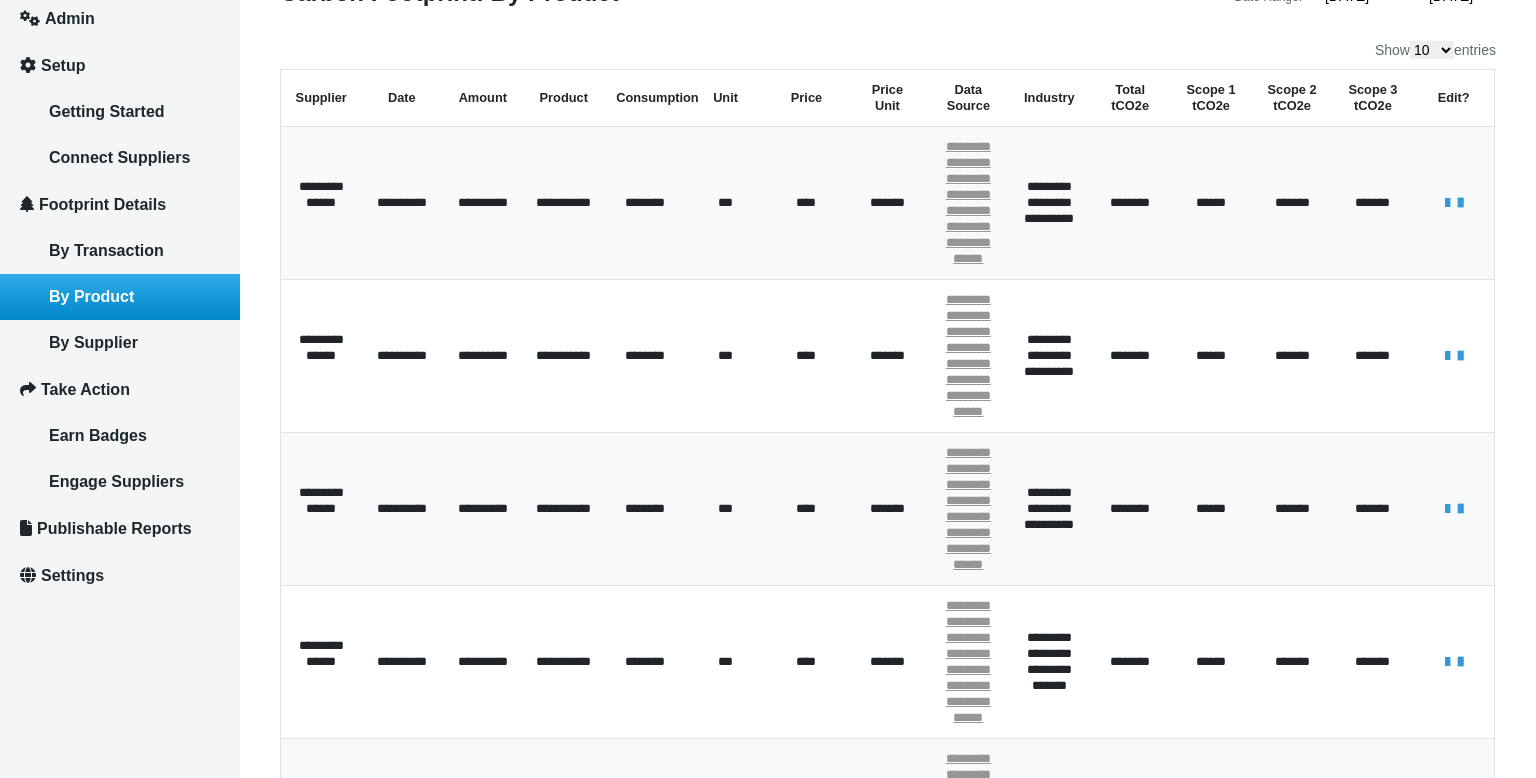 scroll, scrollTop: 120, scrollLeft: 0, axis: vertical 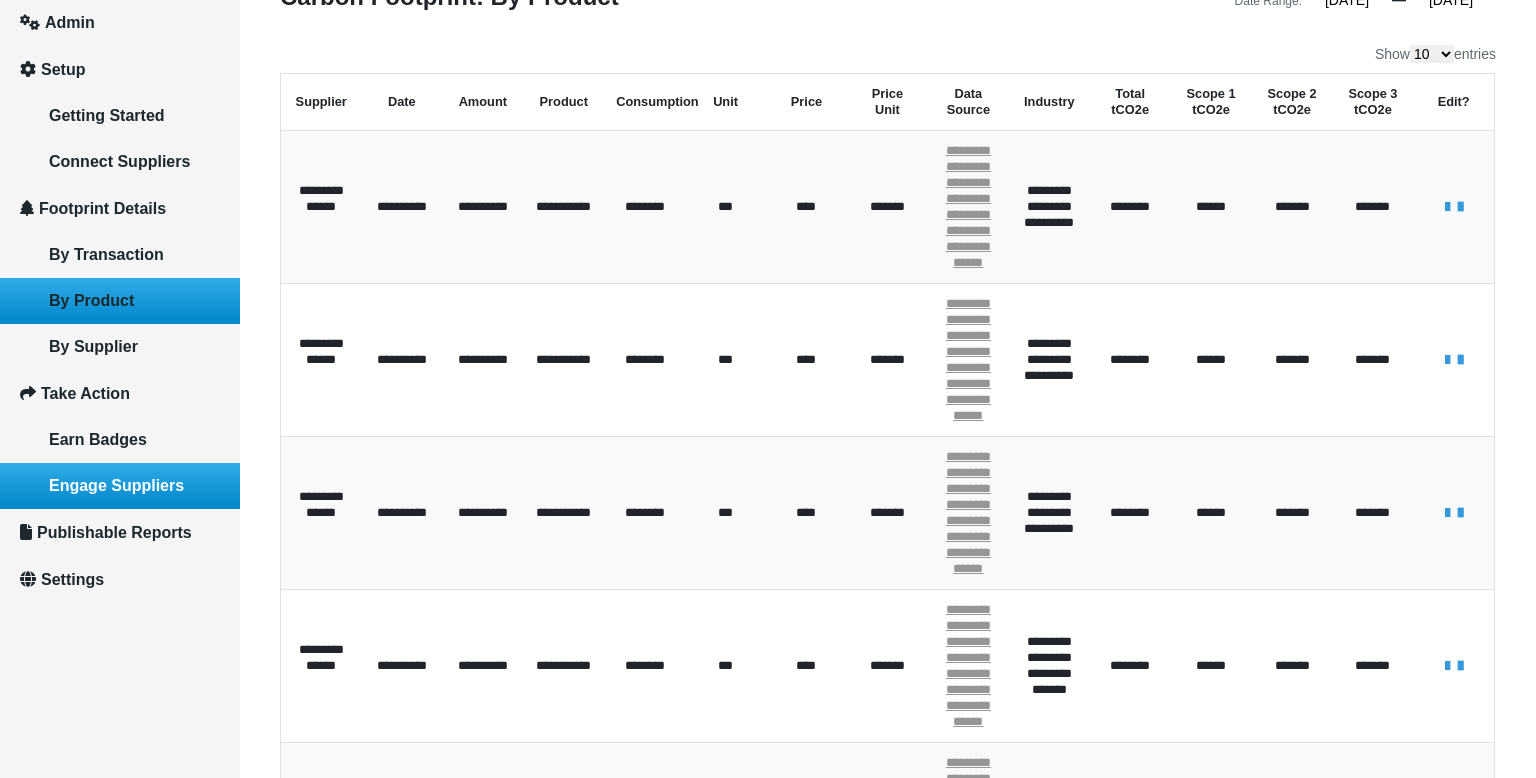 click on "Engage Suppliers" at bounding box center [116, 485] 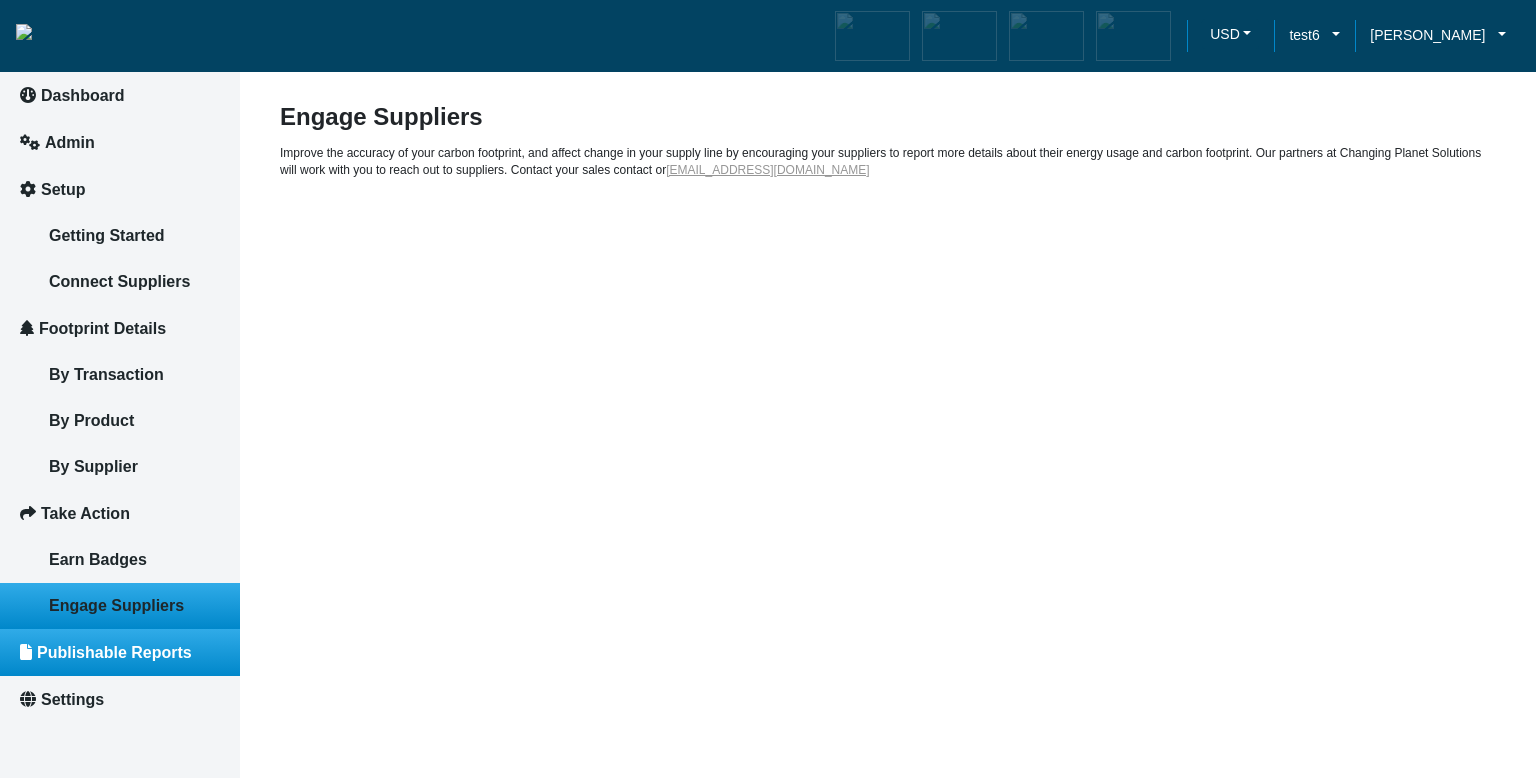 click on "Publishable Reports" at bounding box center [114, 652] 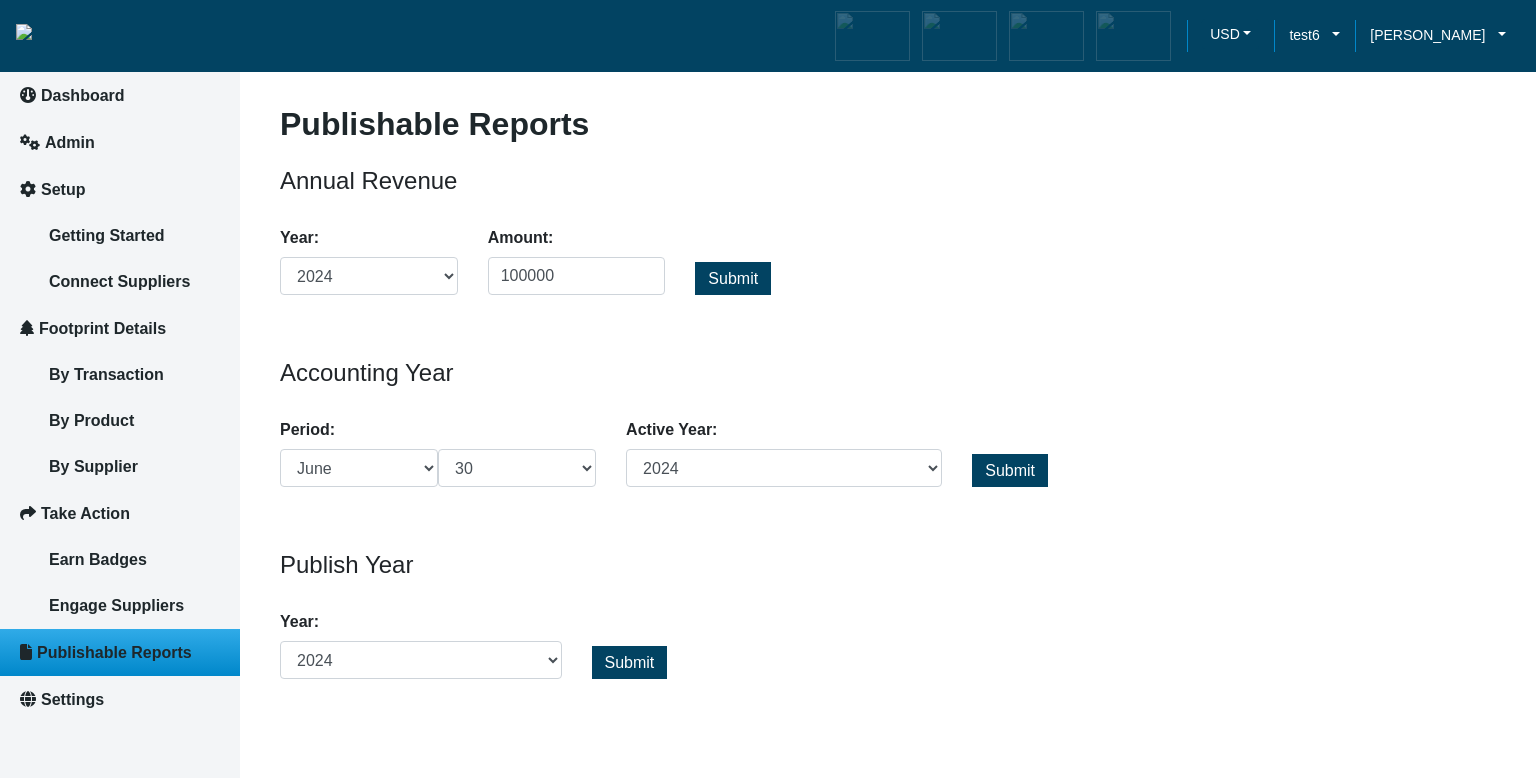 click on "Take Action" at bounding box center [85, 513] 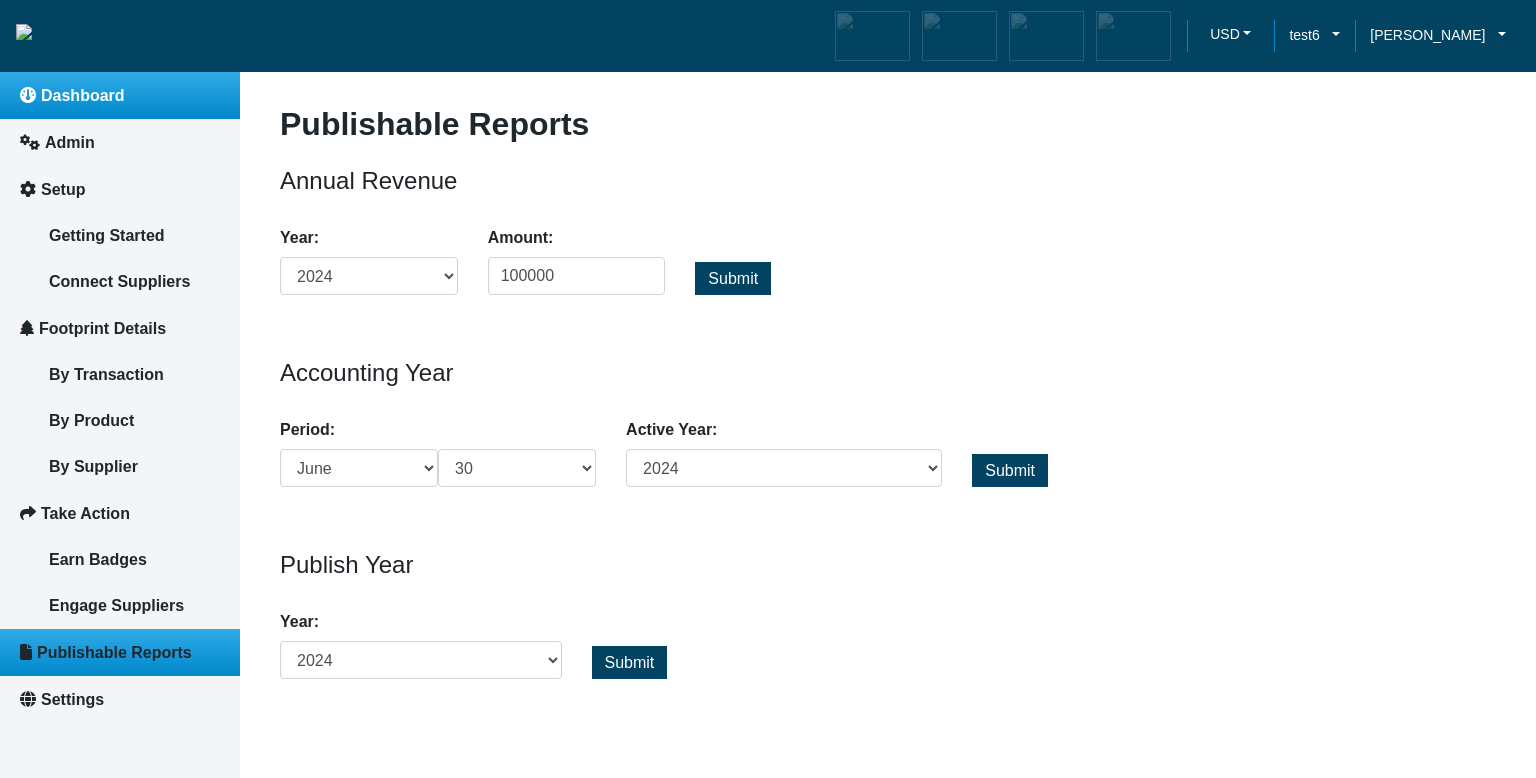 click on "Dashboard" at bounding box center (120, 95) 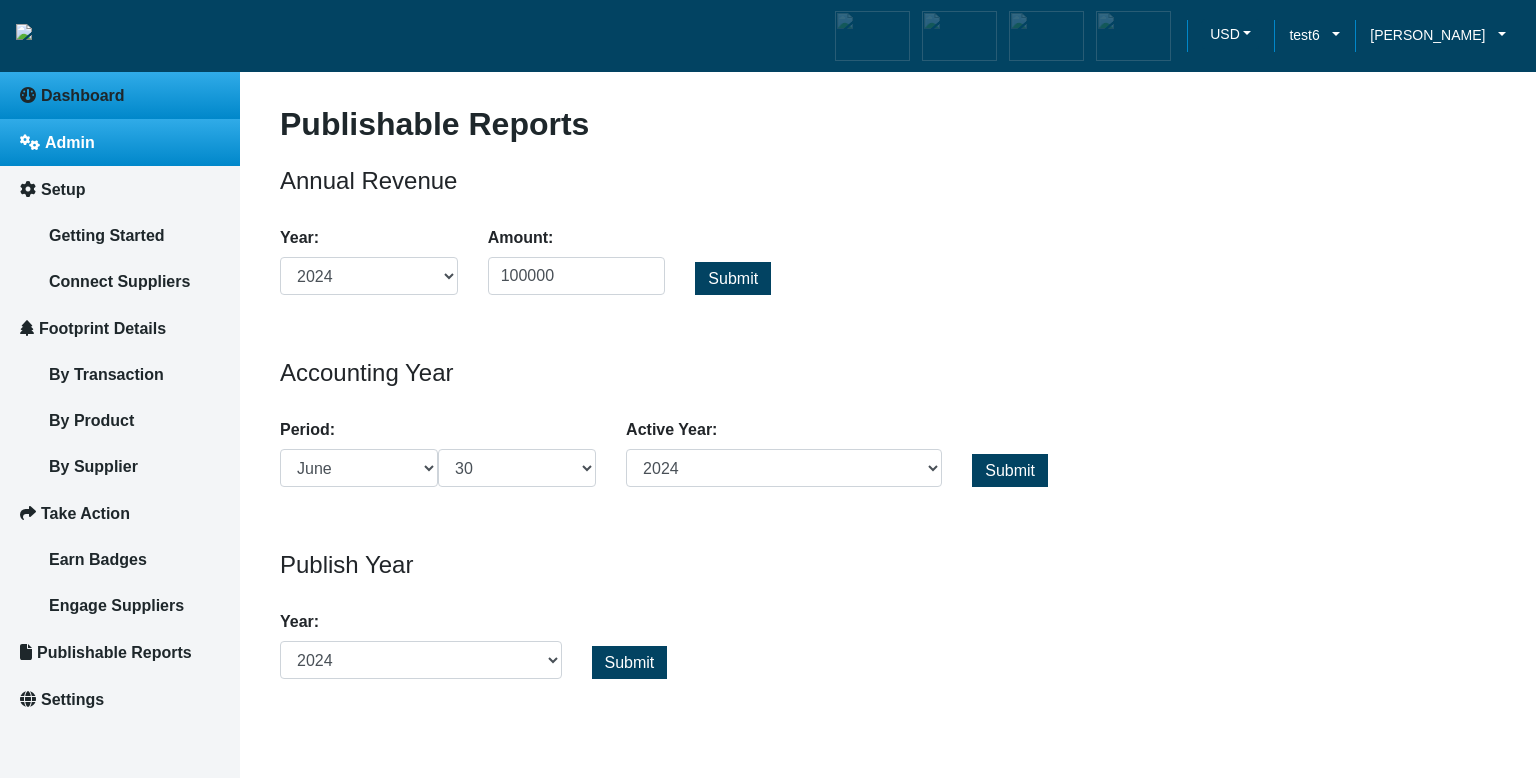 click on "Admin" at bounding box center (70, 142) 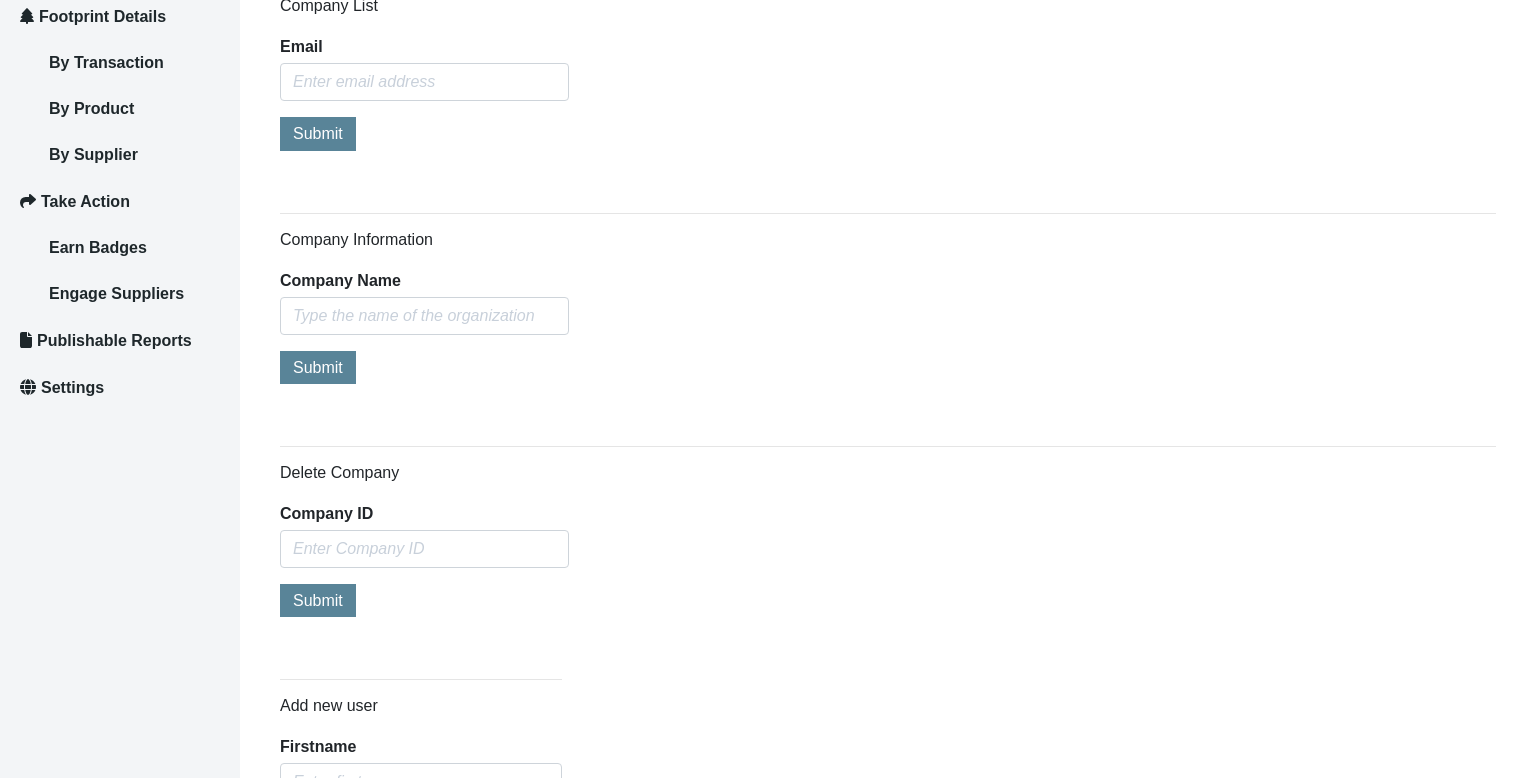 scroll, scrollTop: 360, scrollLeft: 0, axis: vertical 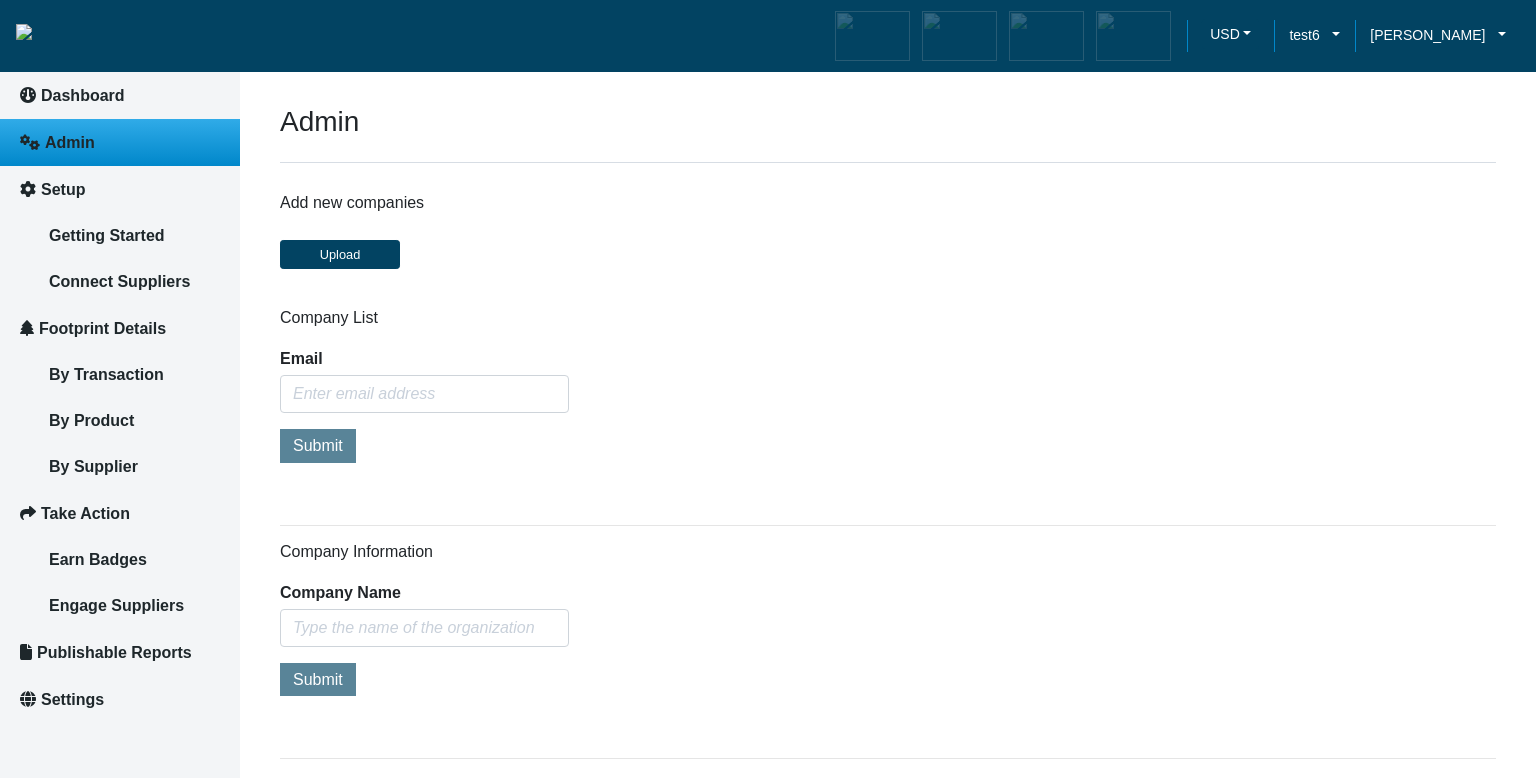 select on "2024" 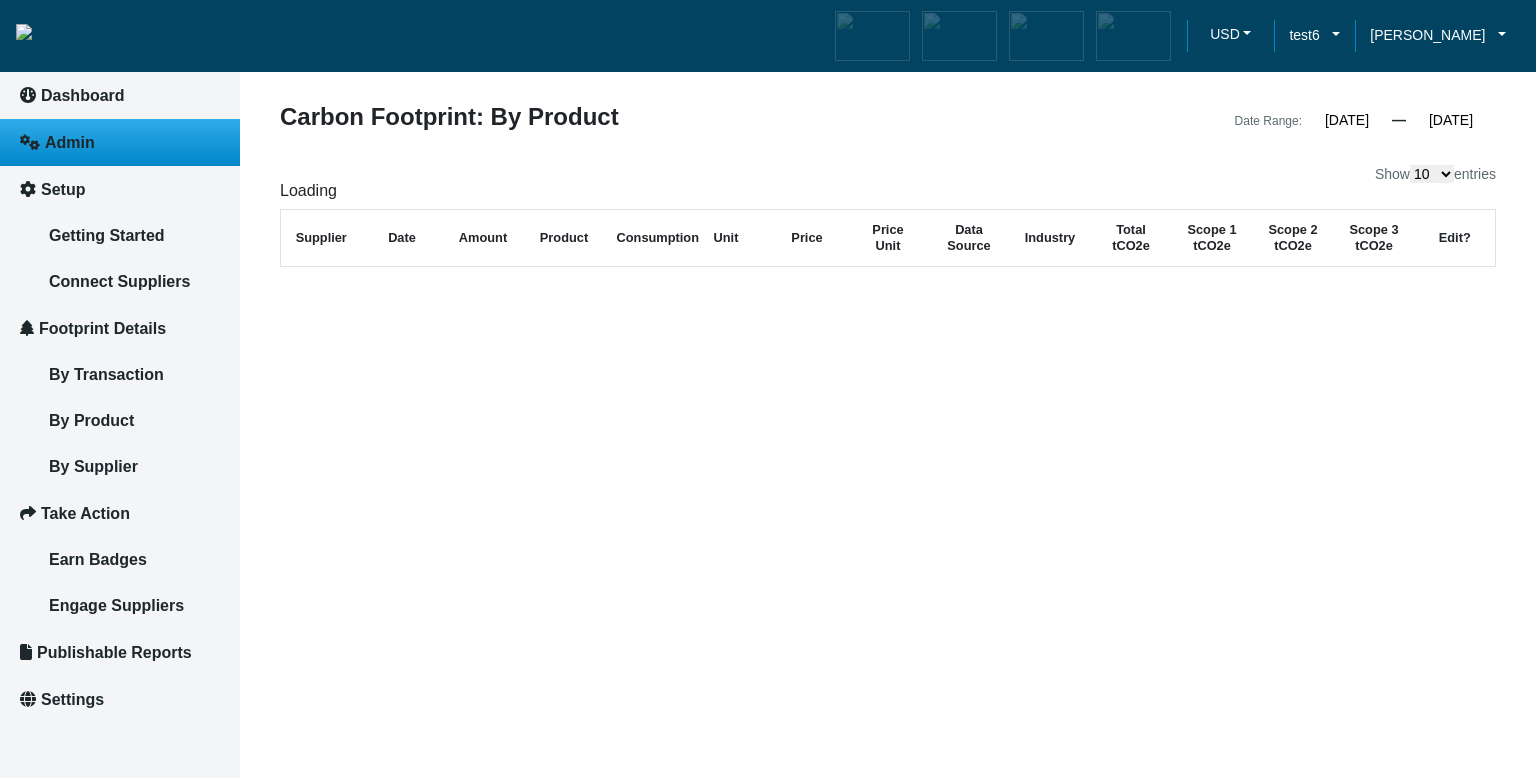 select on "2024" 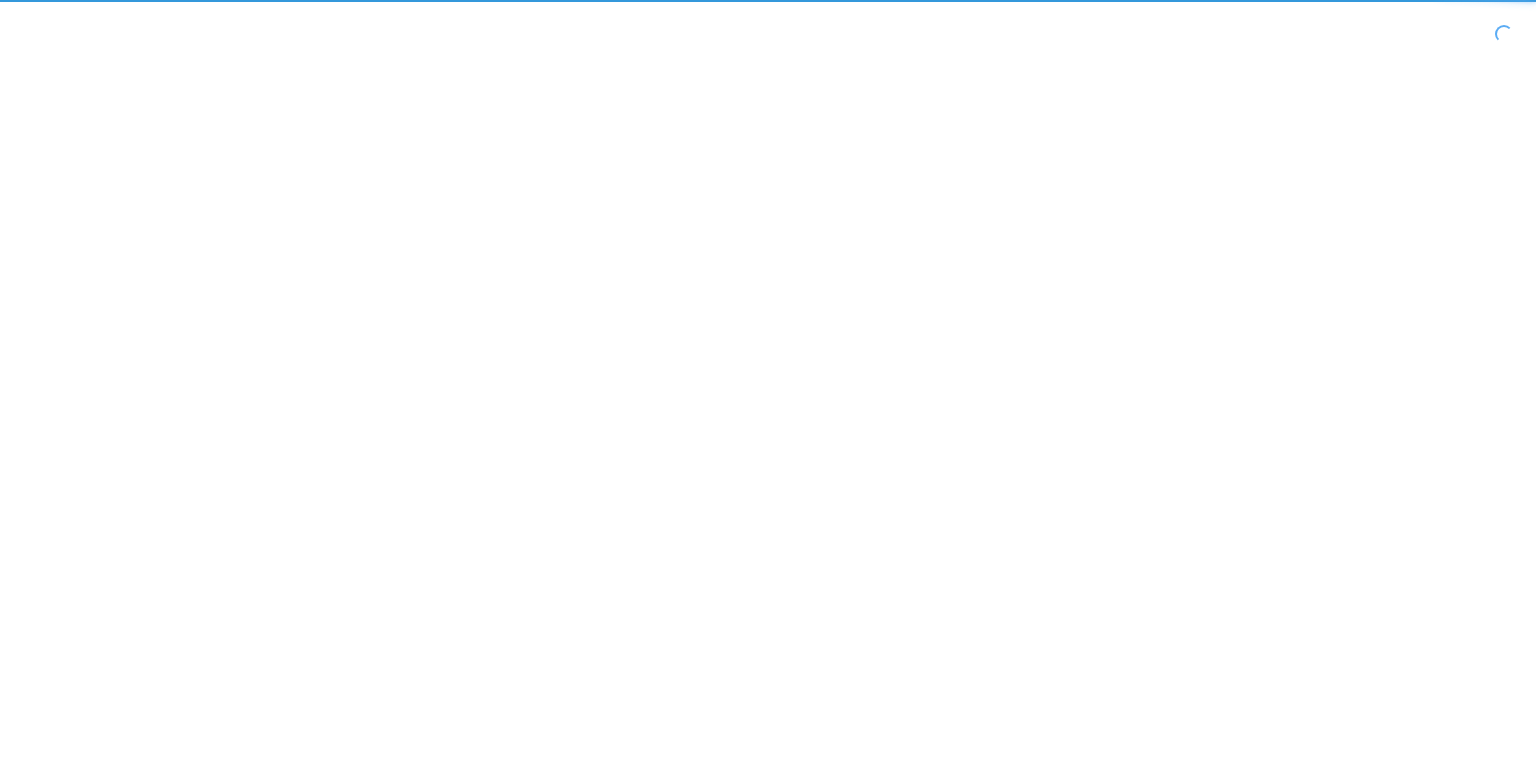 scroll, scrollTop: 0, scrollLeft: 0, axis: both 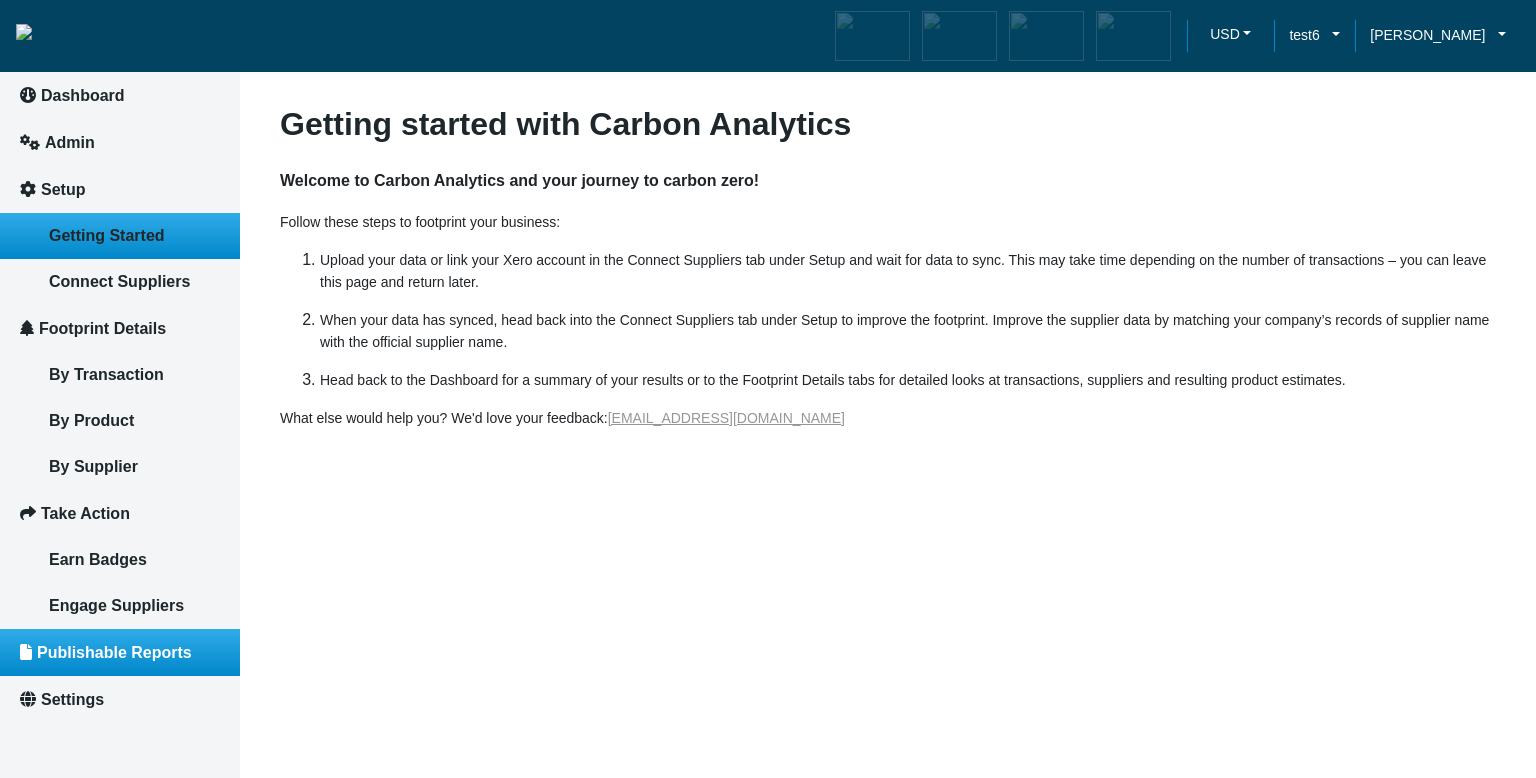 click on "Publishable Reports" at bounding box center [114, 652] 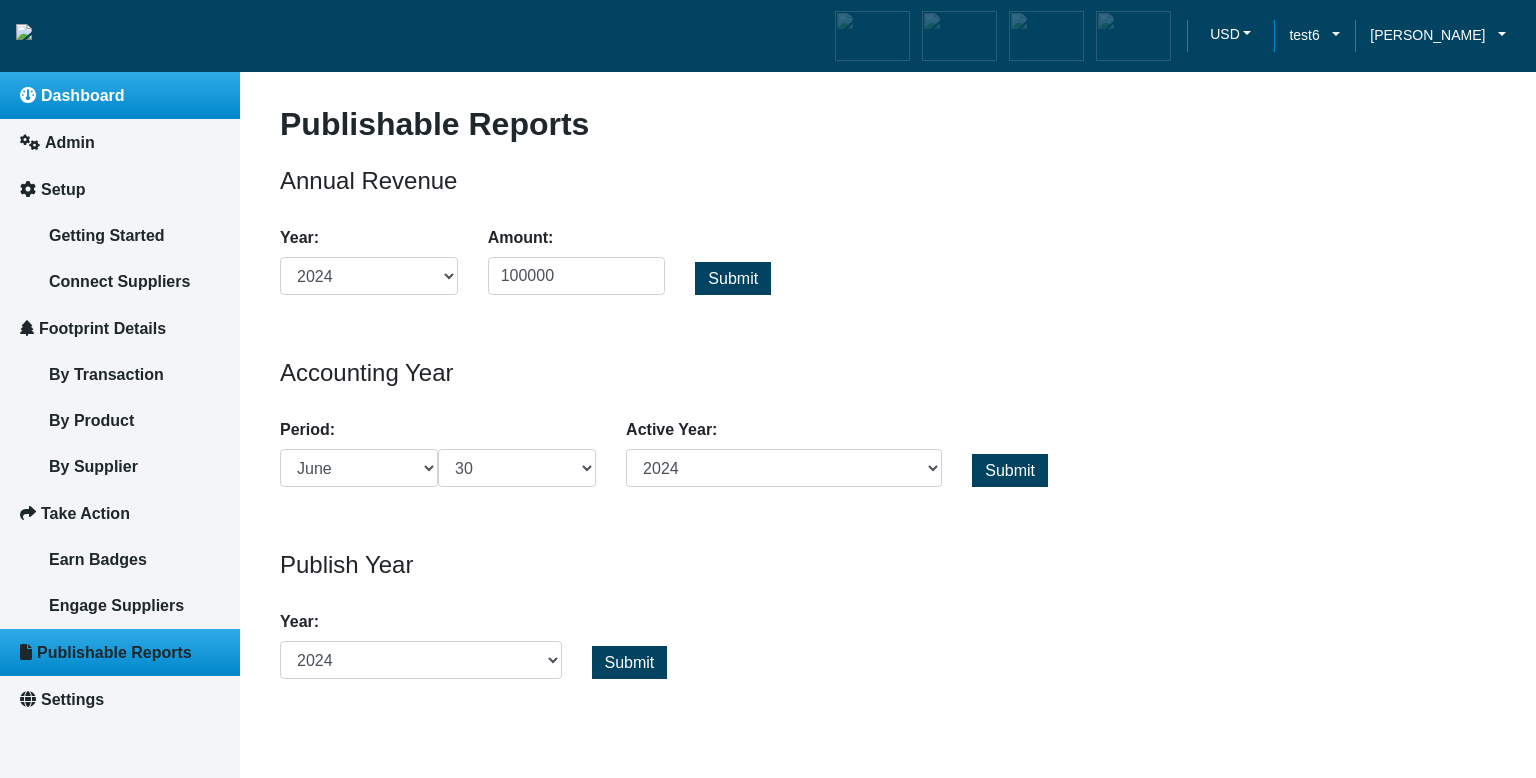 click on "Dashboard" at bounding box center [120, 95] 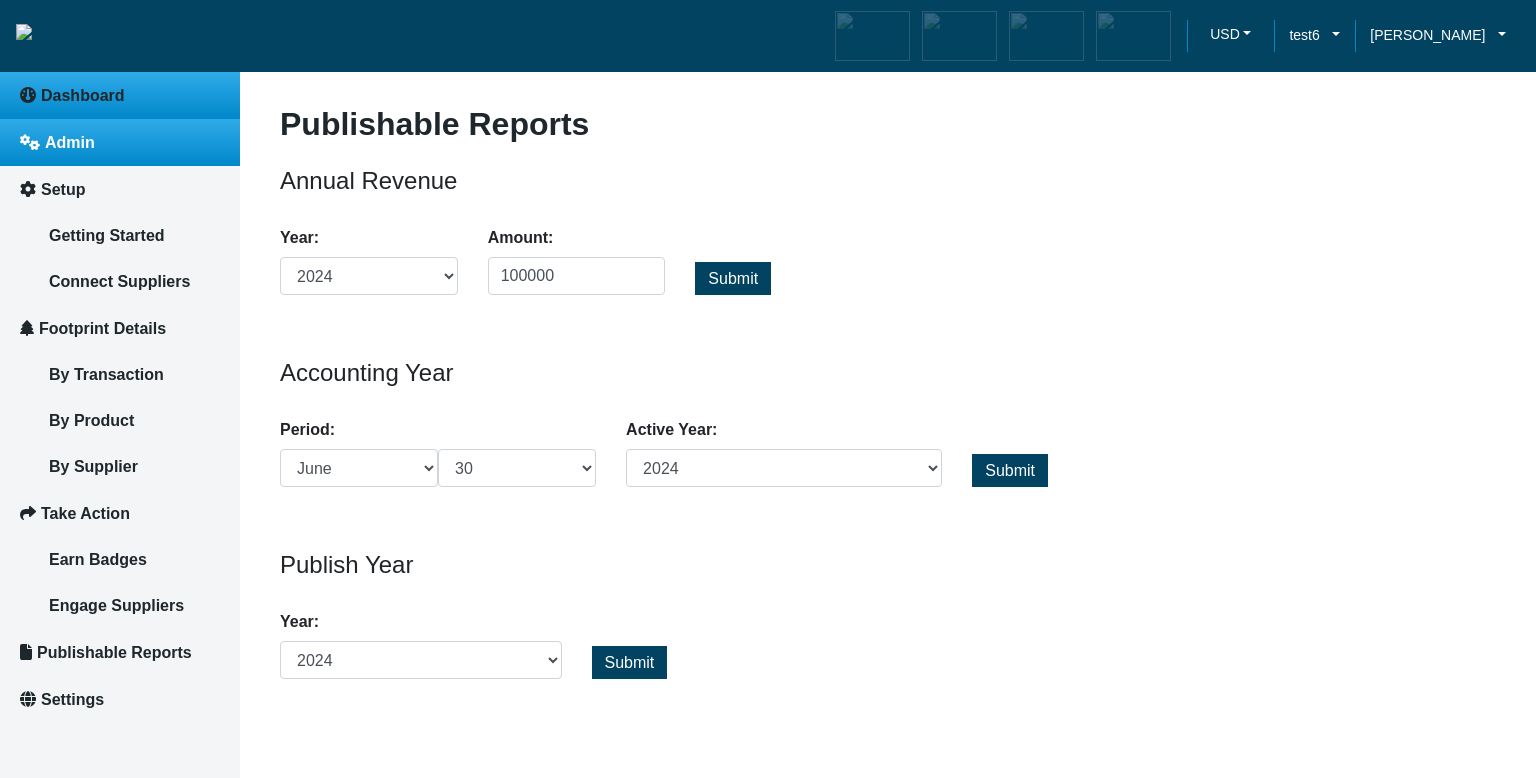 click on "Admin" at bounding box center (120, 142) 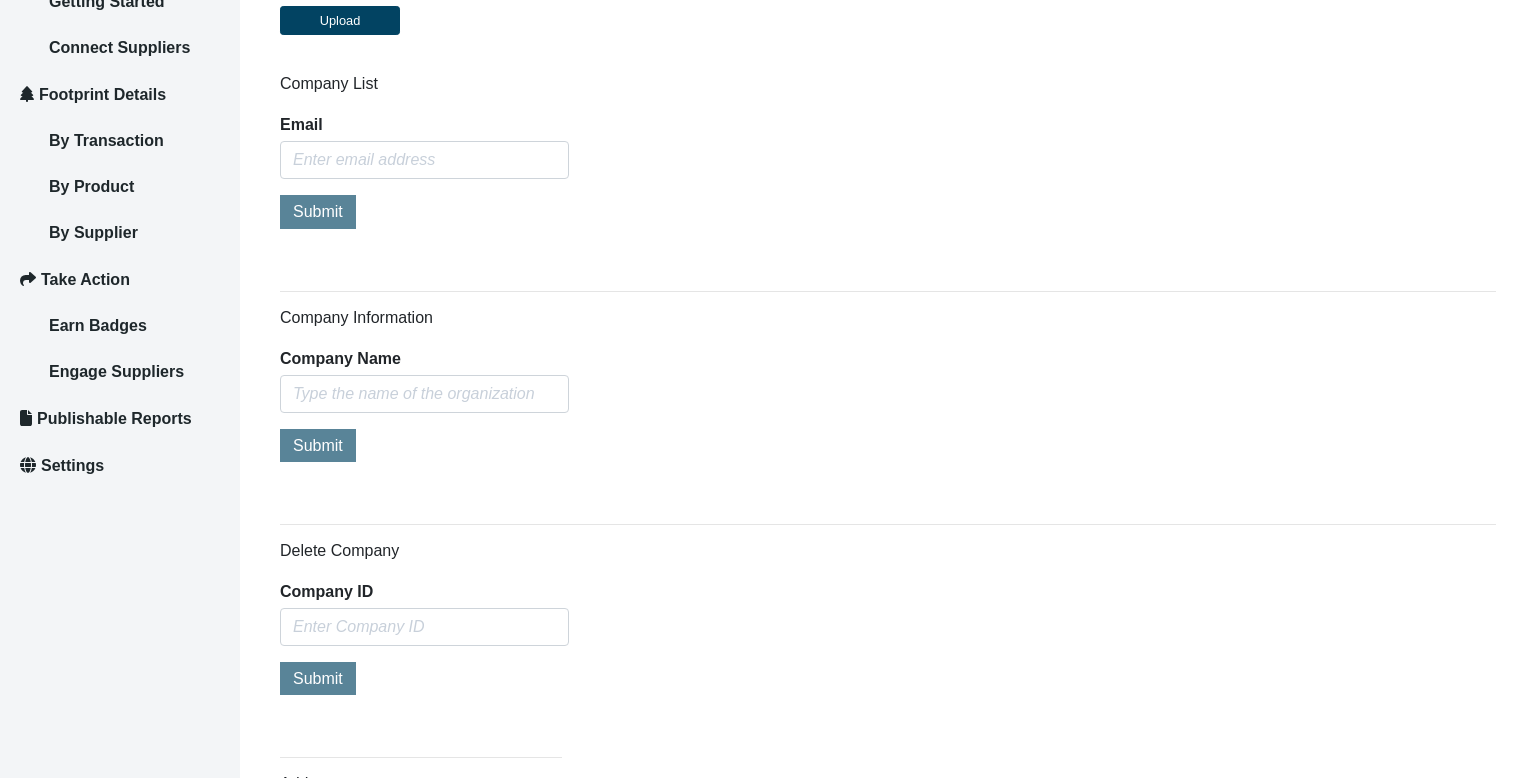 scroll, scrollTop: 240, scrollLeft: 0, axis: vertical 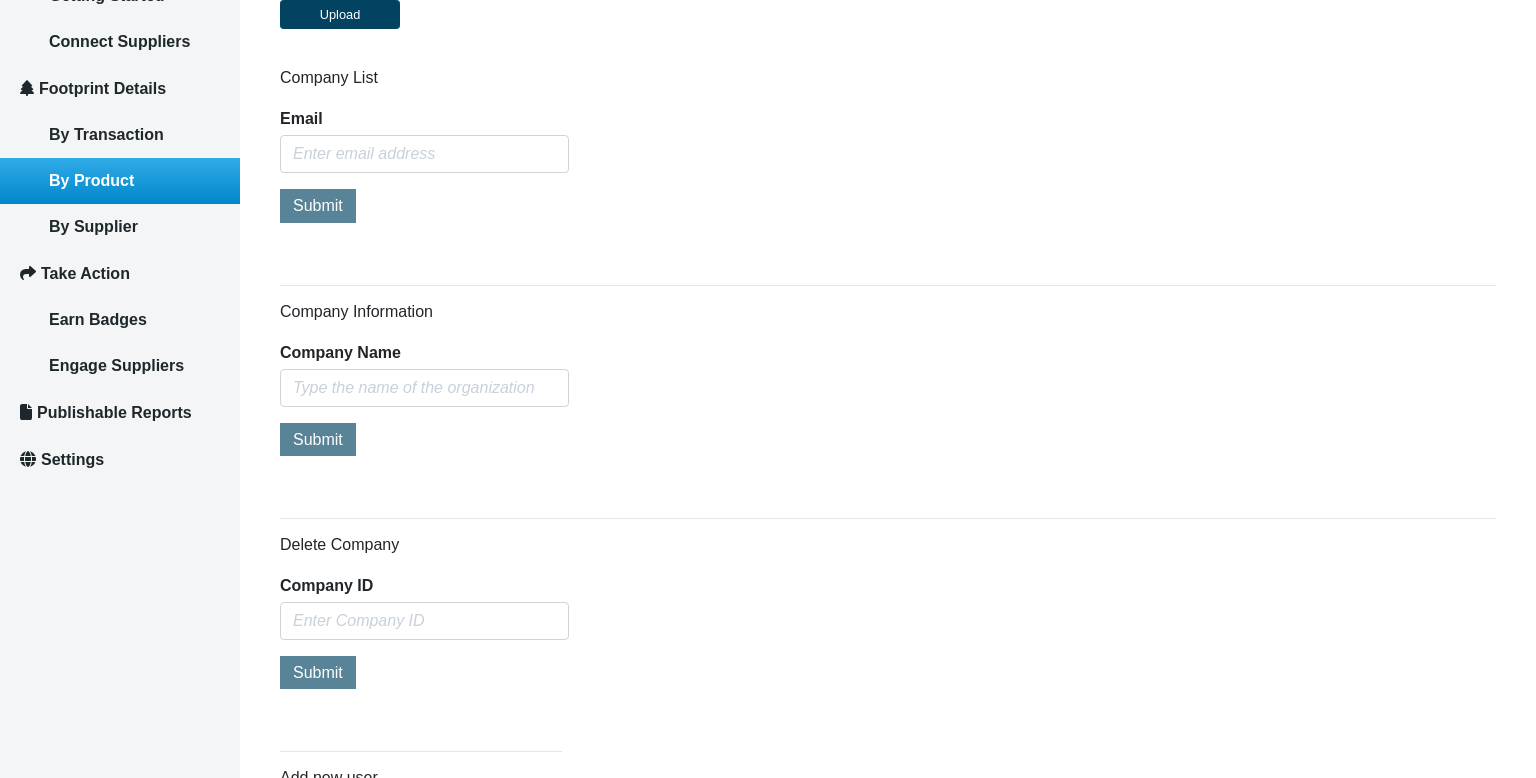 click on "By Product" at bounding box center (120, 181) 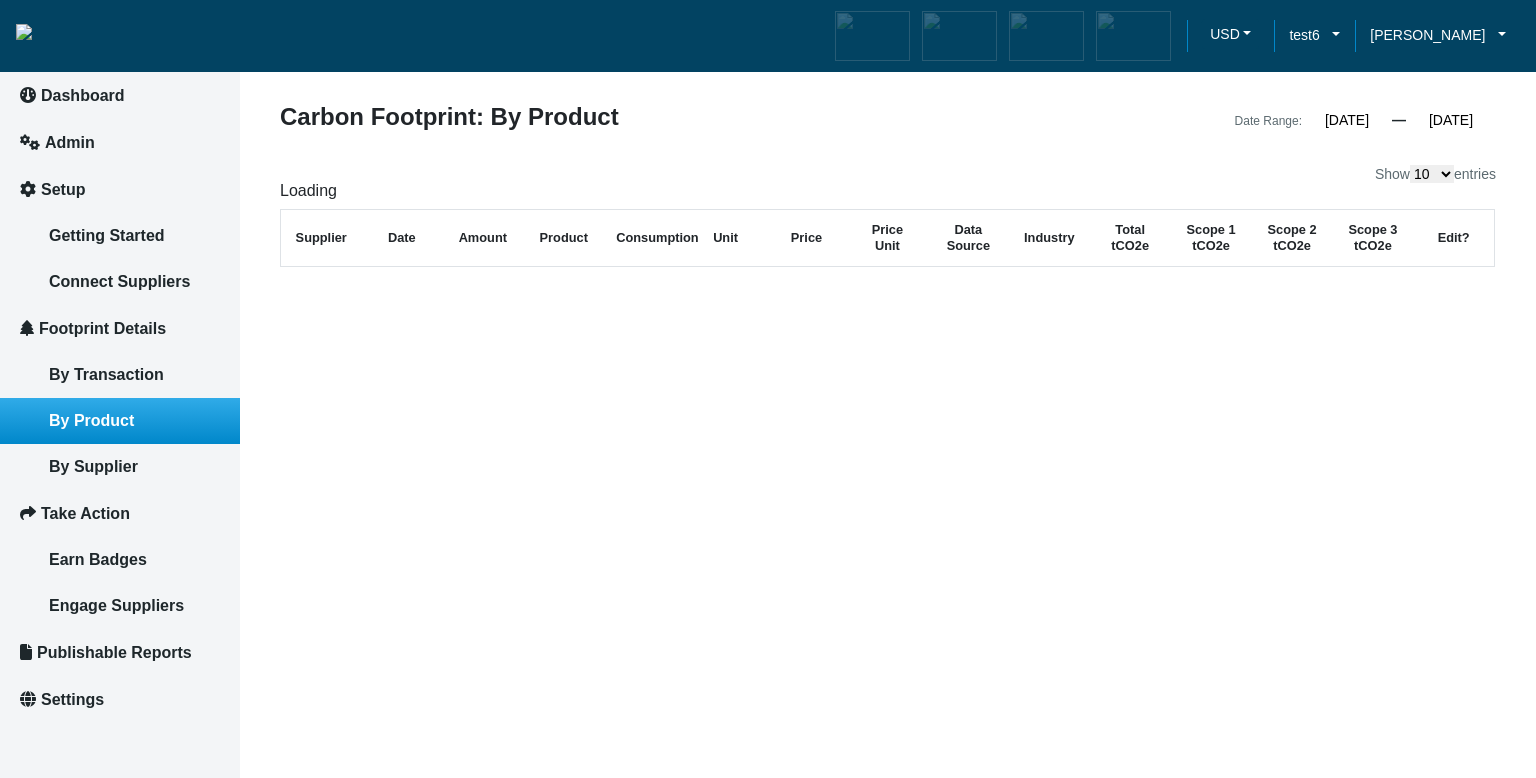 scroll, scrollTop: 0, scrollLeft: 0, axis: both 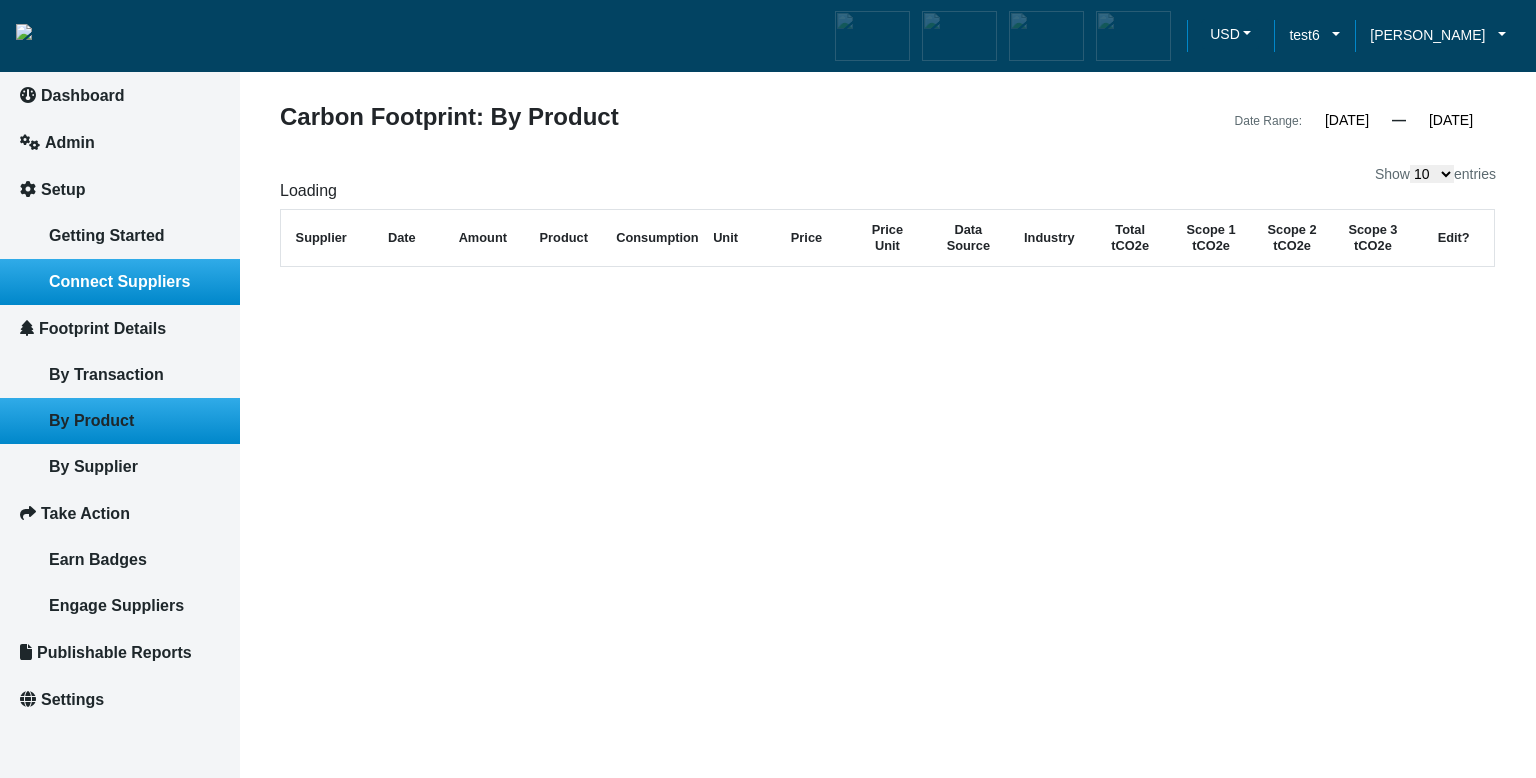 click on "Connect Suppliers" at bounding box center [119, 281] 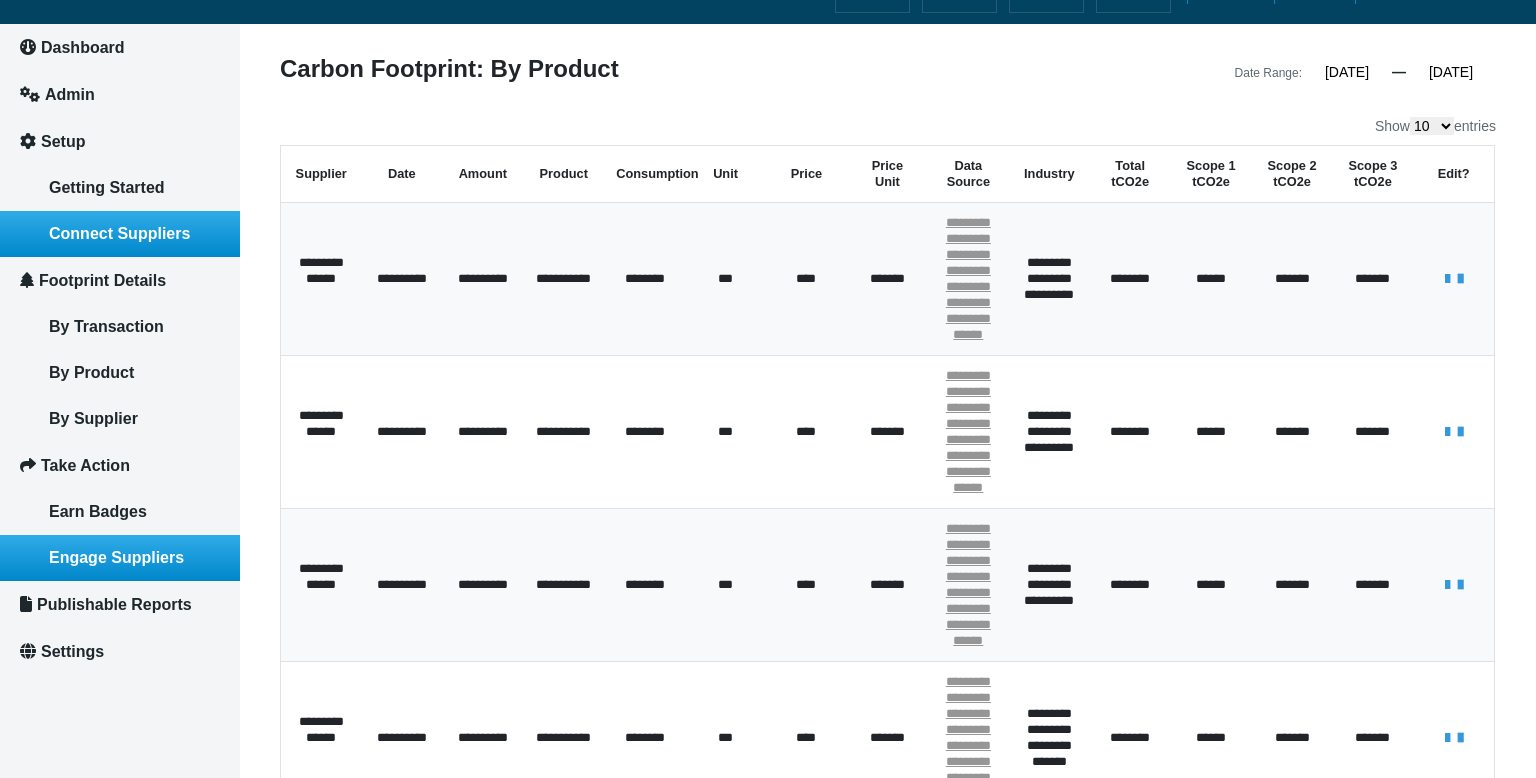 scroll, scrollTop: 120, scrollLeft: 0, axis: vertical 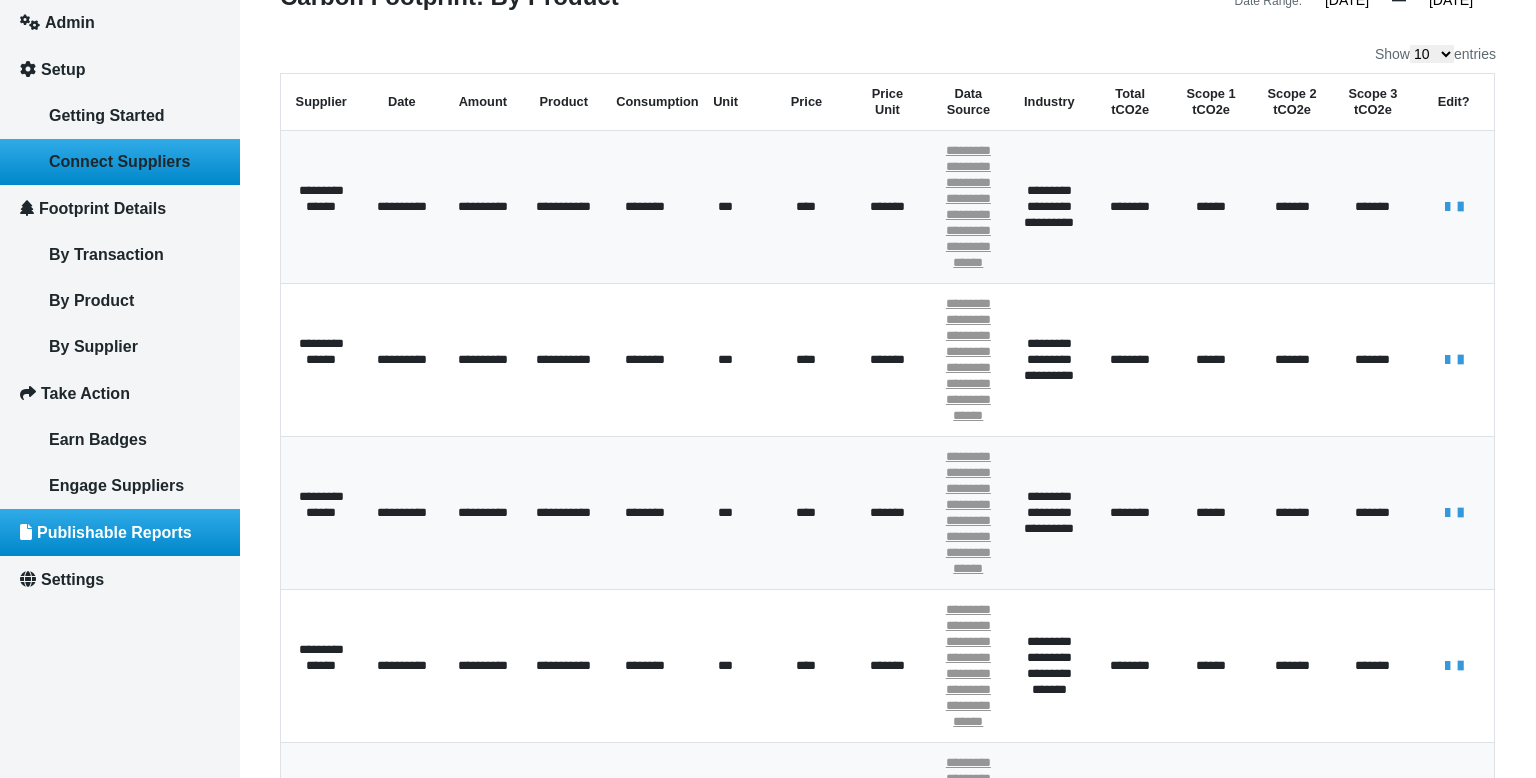 click on "Dashboard Admin Setup Getting Started Connect Suppliers Footprint Details By Transaction By Product By Supplier Take Action Earn Badges Engage Suppliers Publishable Reports Settings" at bounding box center [120, 277] 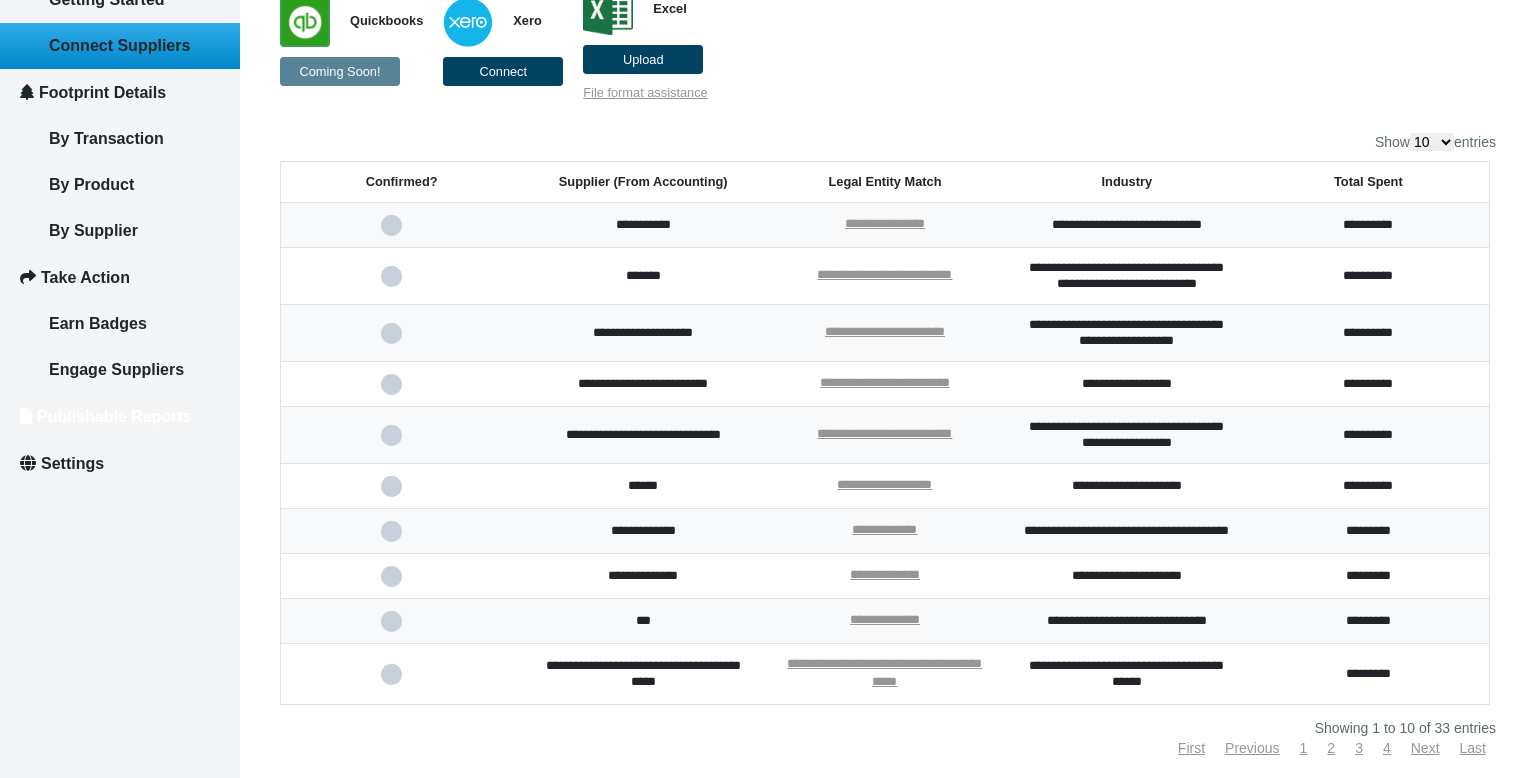 scroll, scrollTop: 240, scrollLeft: 0, axis: vertical 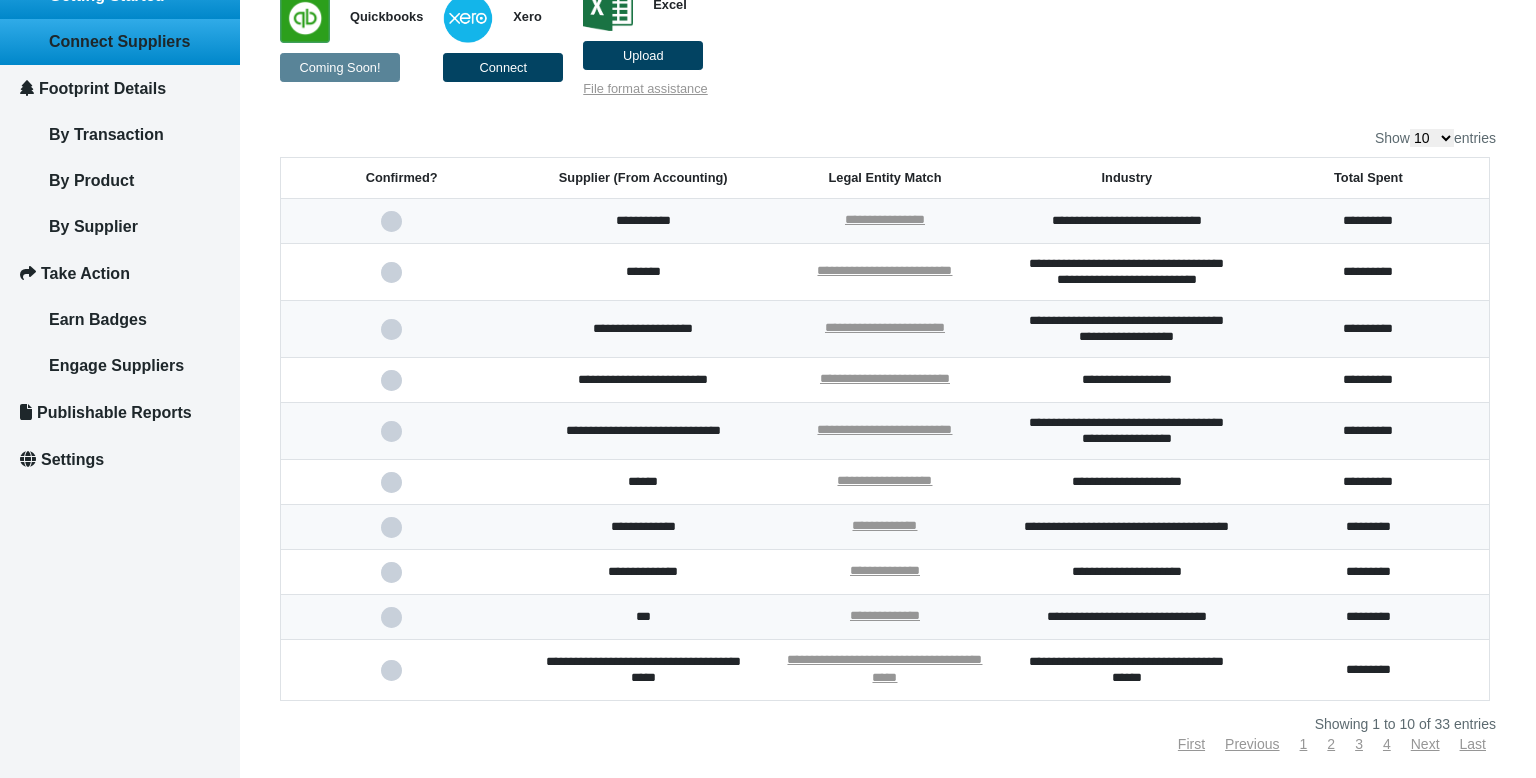 click on "Getting Started" at bounding box center (107, -5) 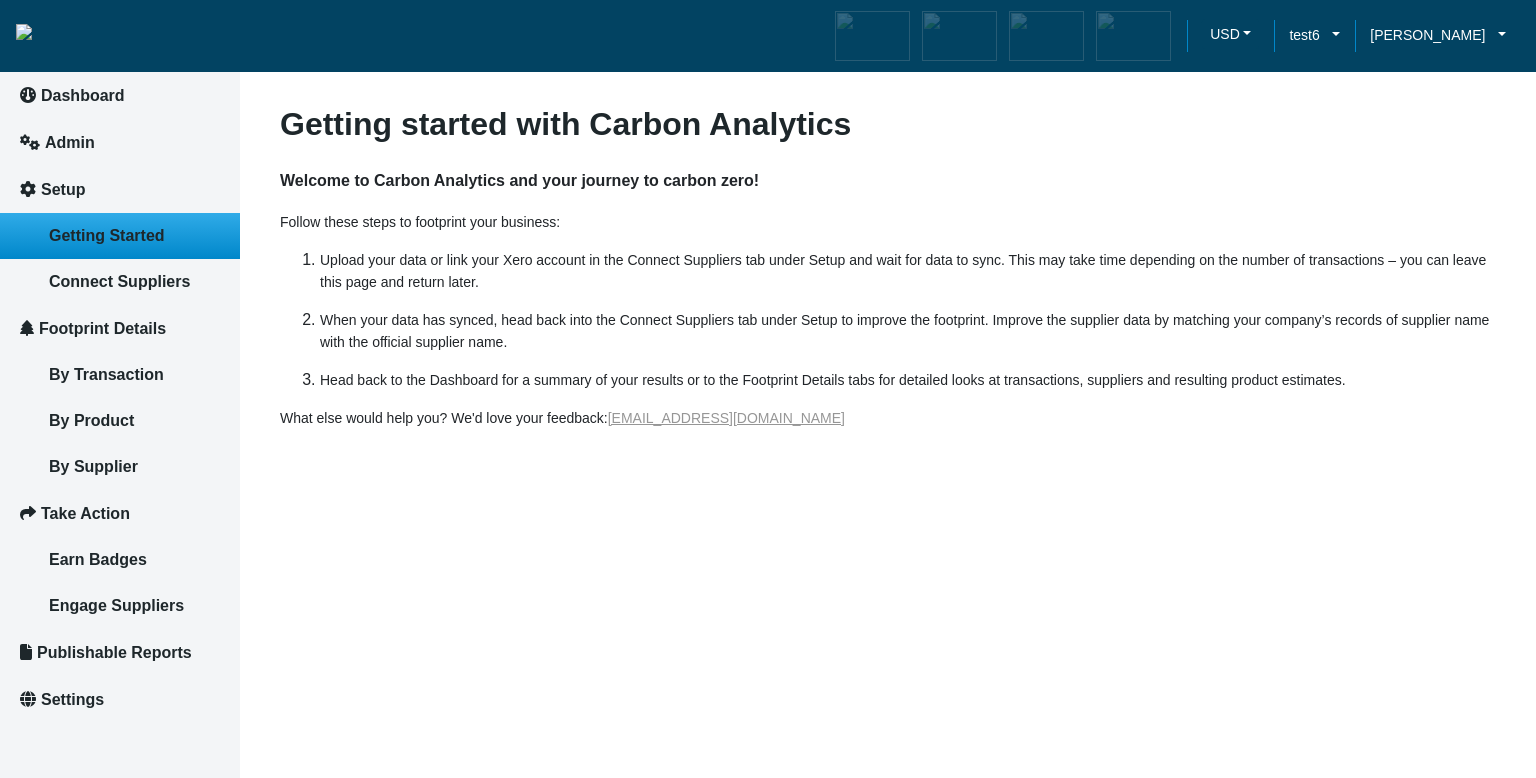click on "Getting started with Carbon Analytics Welcome to Carbon Analytics and your journey to carbon zero! Follow these steps to footprint your business: Upload your data or link your Xero account in the Connect Suppliers tab under Setup and wait for data to sync. This may take time depending on the number of transactions – you can leave this page and return later. When your data has synced, head back into the Connect Suppliers tab under Setup to improve the footprint. Improve the supplier data by matching your company’s records of supplier name with the official supplier name. Head back to the Dashboard for a summary of your results or to the Footprint Details tabs for detailed looks at transactions, suppliers and resulting product estimates. What else would help you? We'd love your feedback:  [EMAIL_ADDRESS][DOMAIN_NAME]" at bounding box center (888, 389) 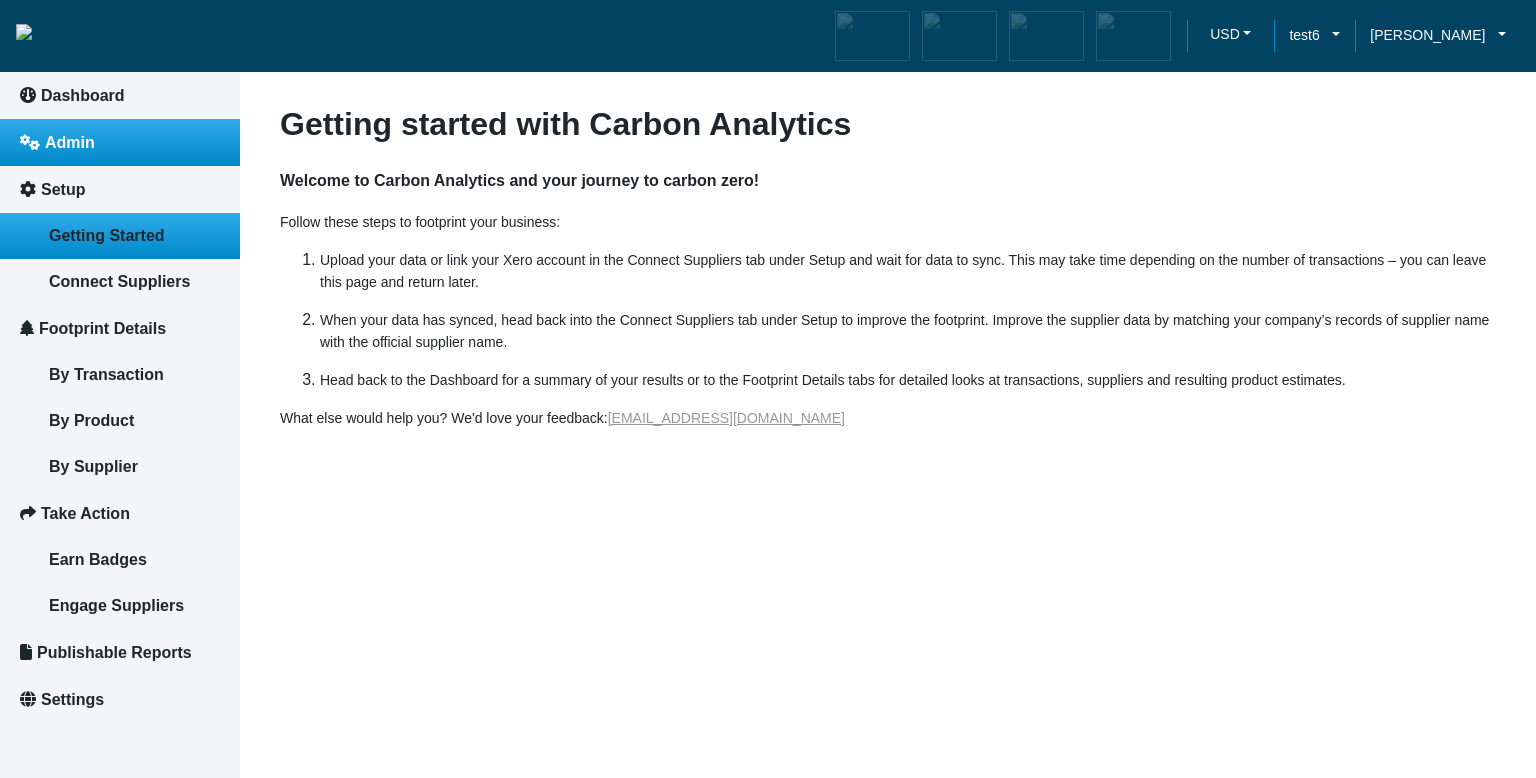 click on "Admin" at bounding box center (120, 142) 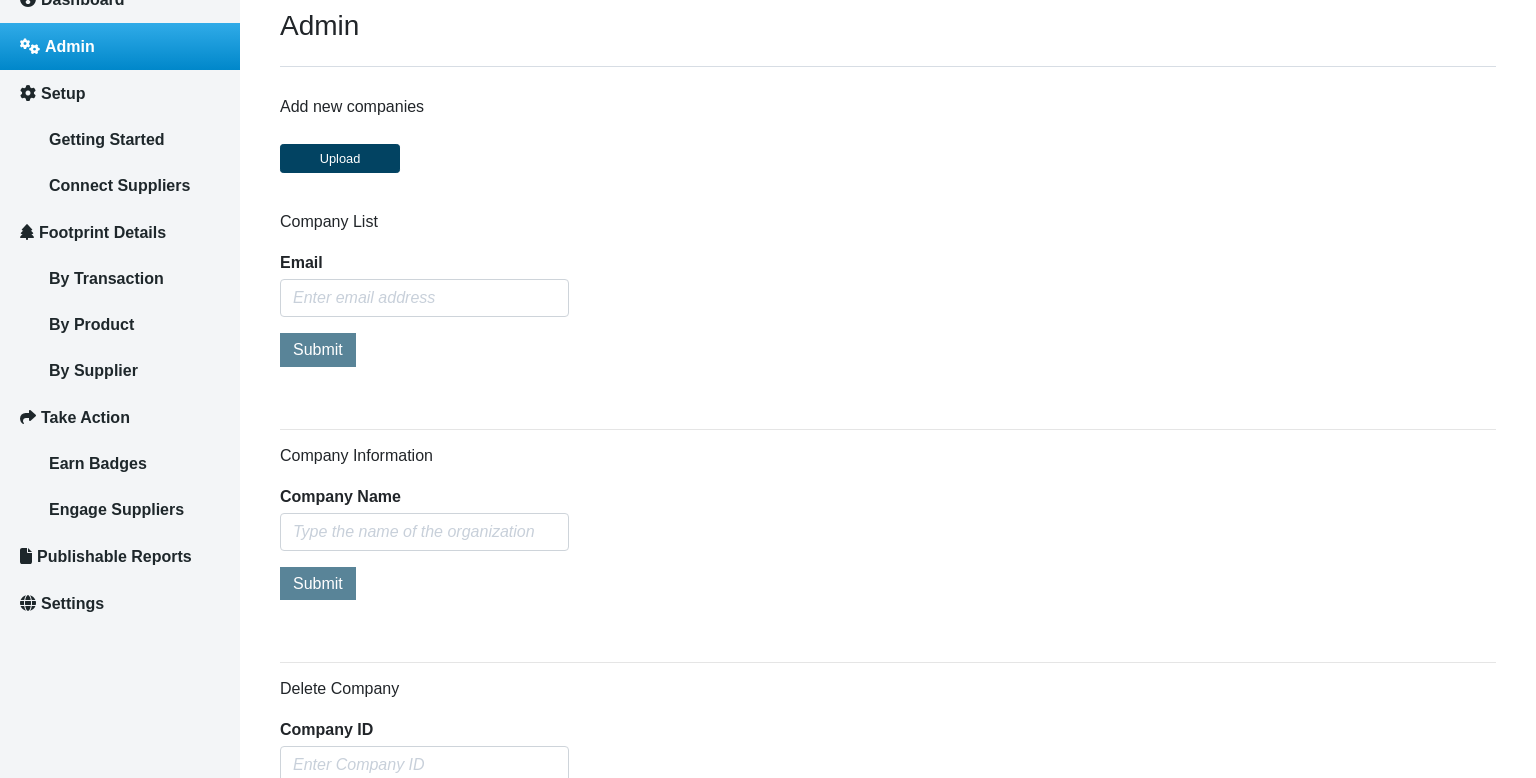 scroll, scrollTop: 90, scrollLeft: 0, axis: vertical 